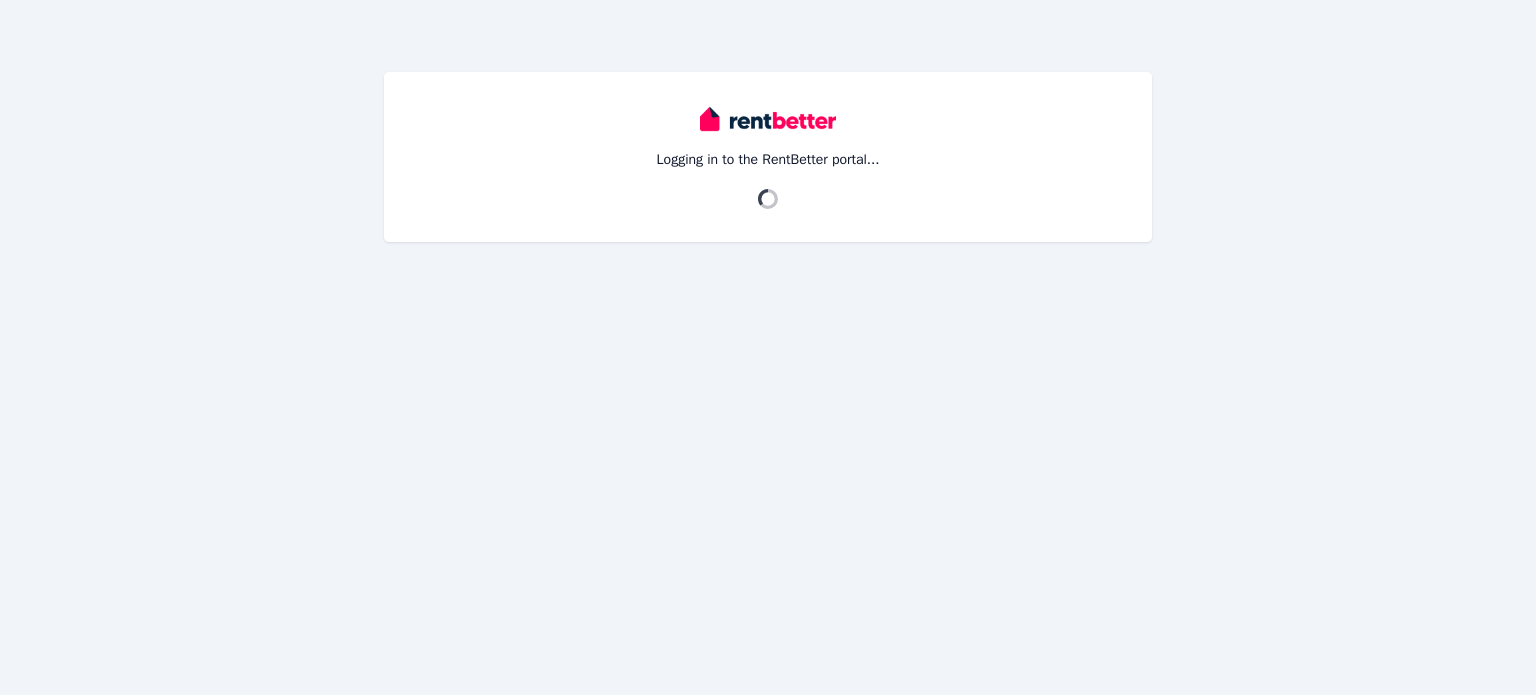 scroll, scrollTop: 0, scrollLeft: 0, axis: both 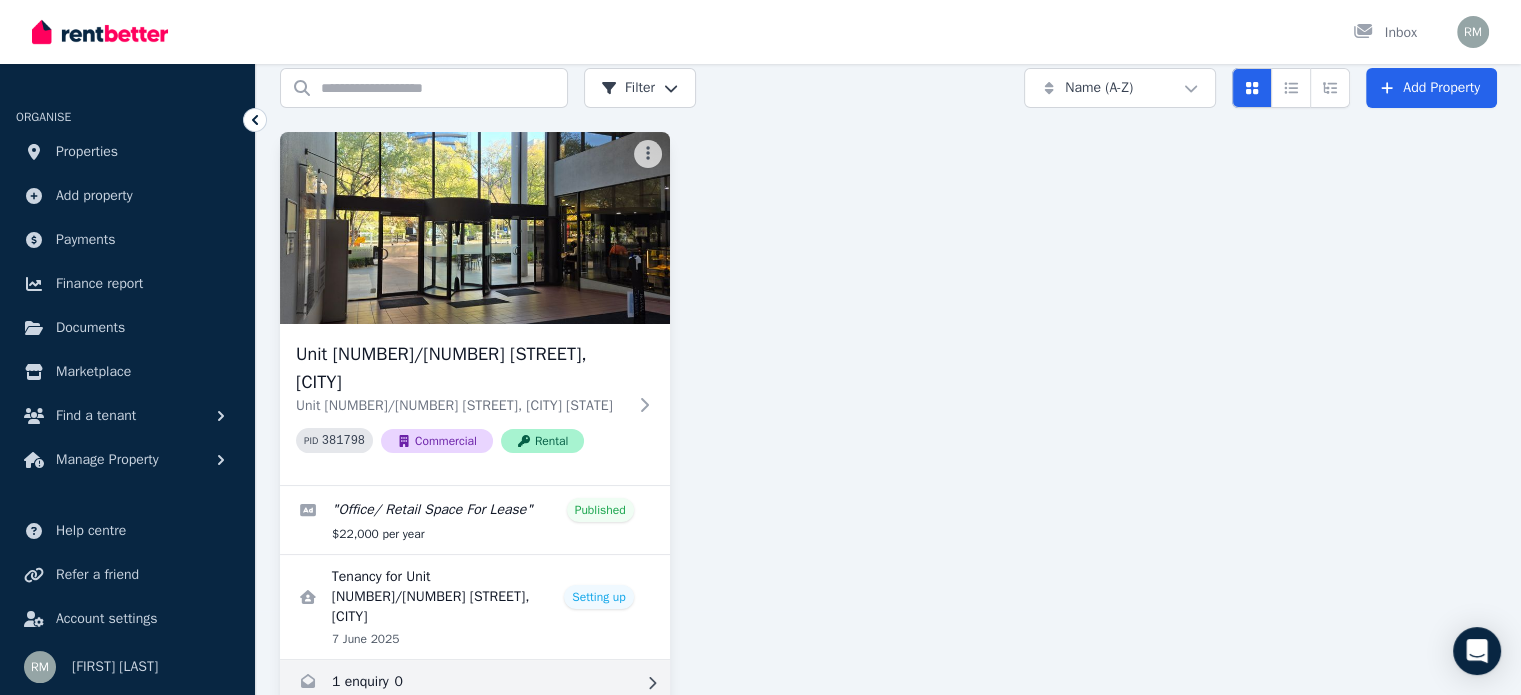 click at bounding box center (475, 684) 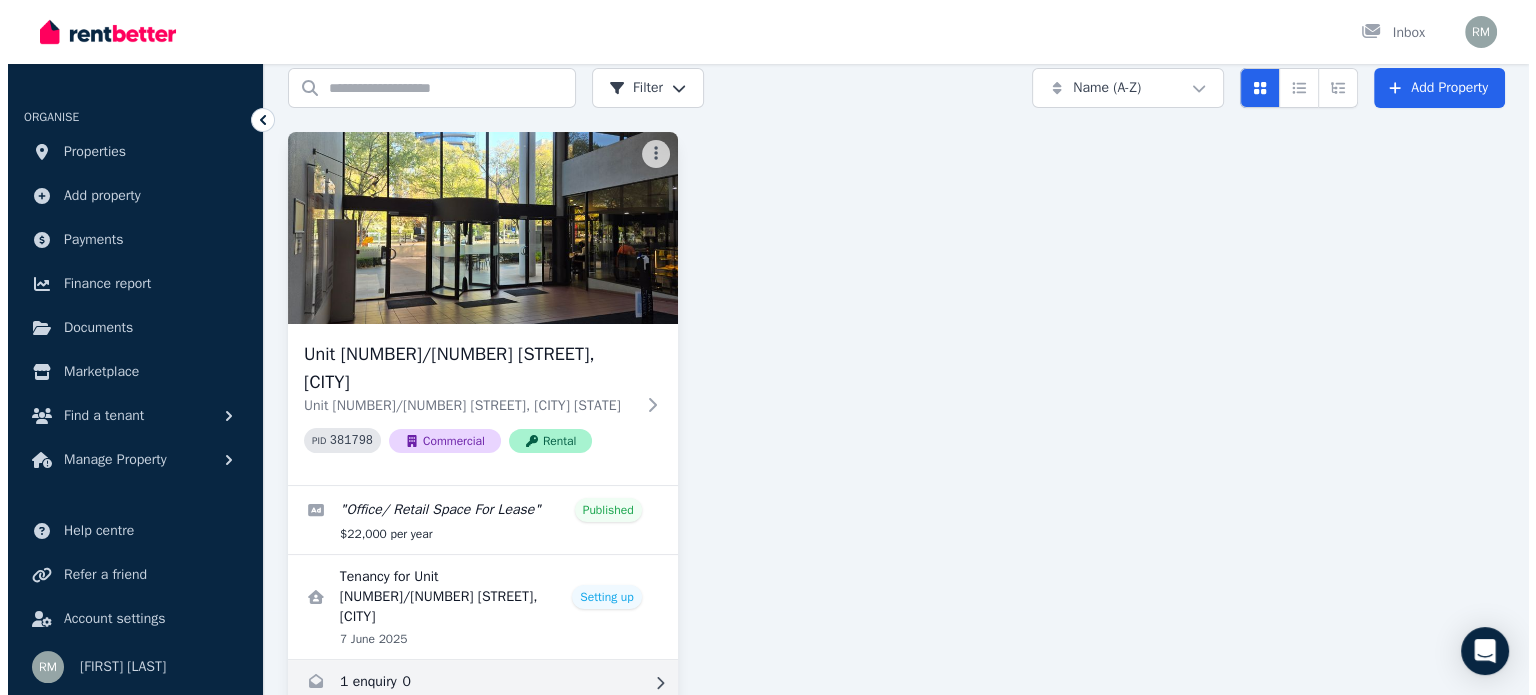 scroll, scrollTop: 0, scrollLeft: 0, axis: both 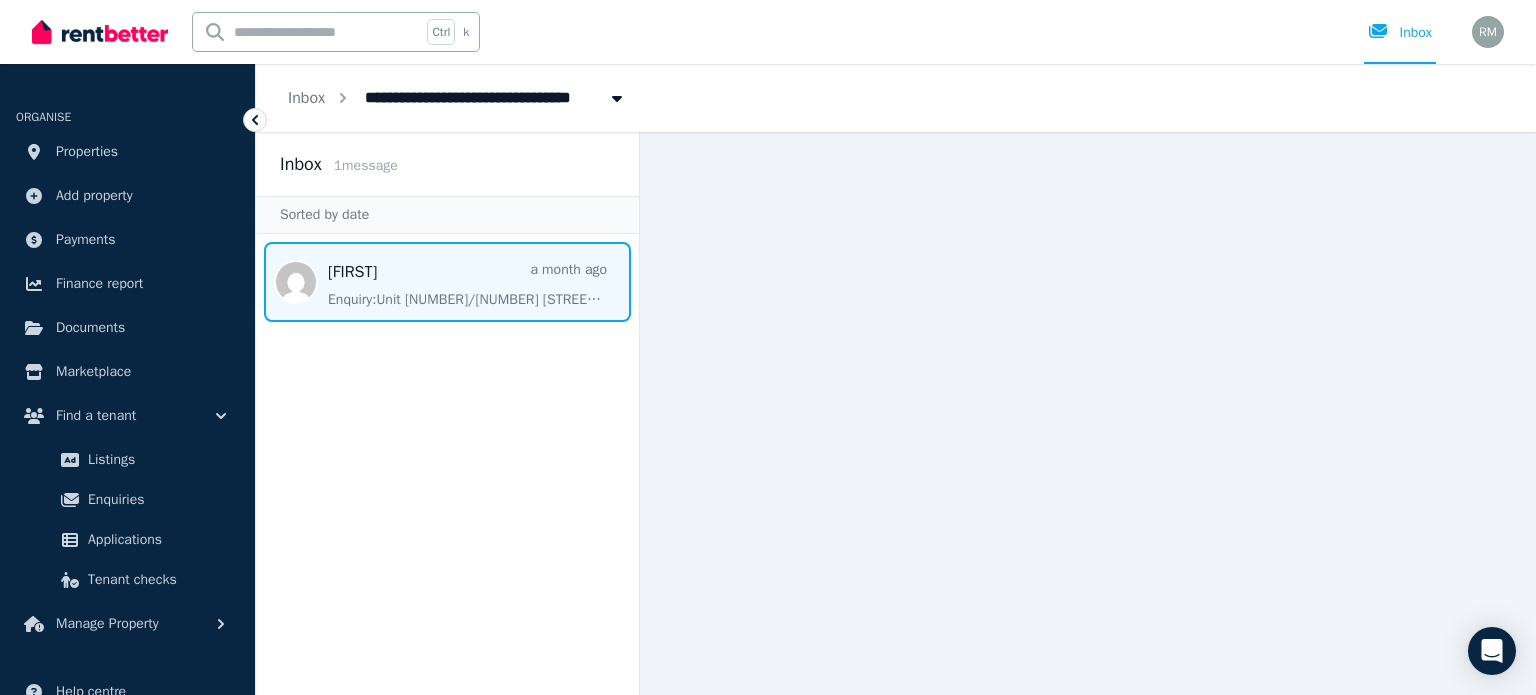 click at bounding box center [447, 282] 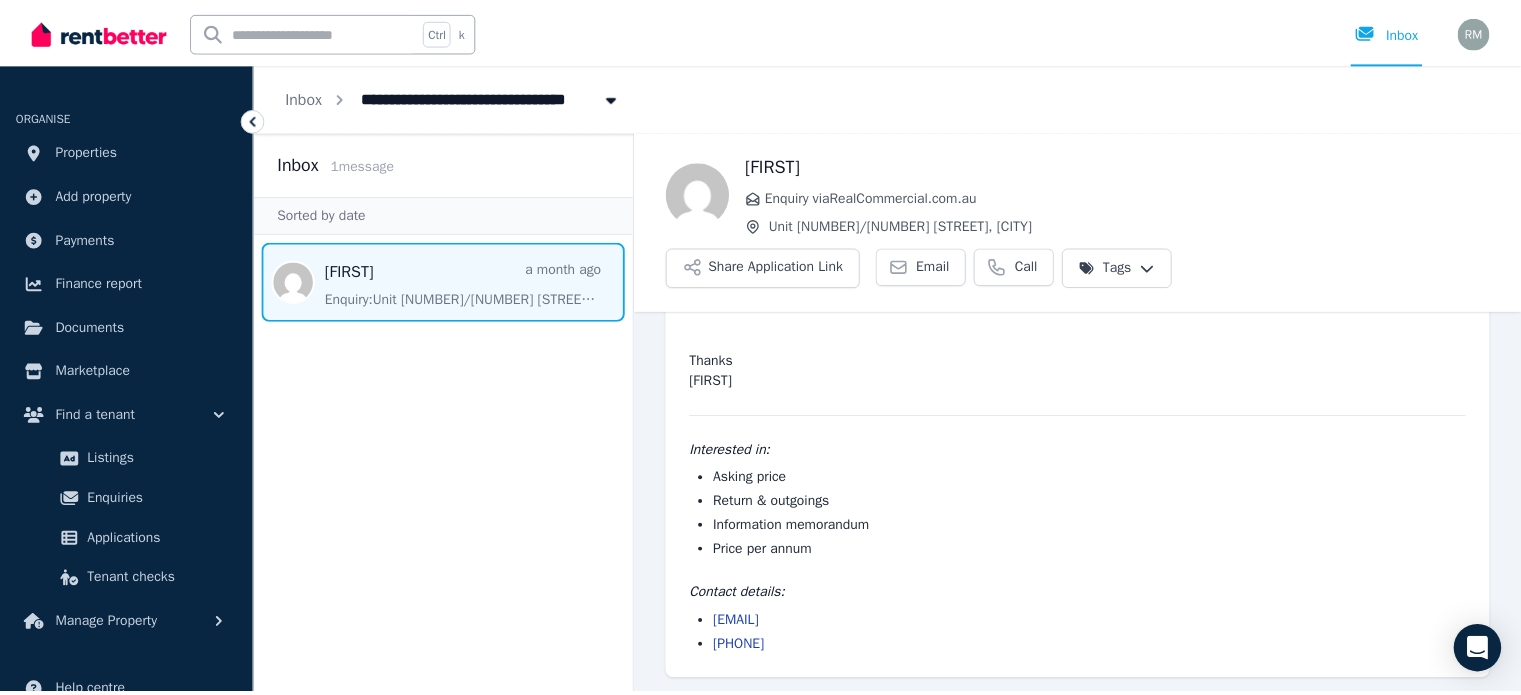 scroll, scrollTop: 142, scrollLeft: 0, axis: vertical 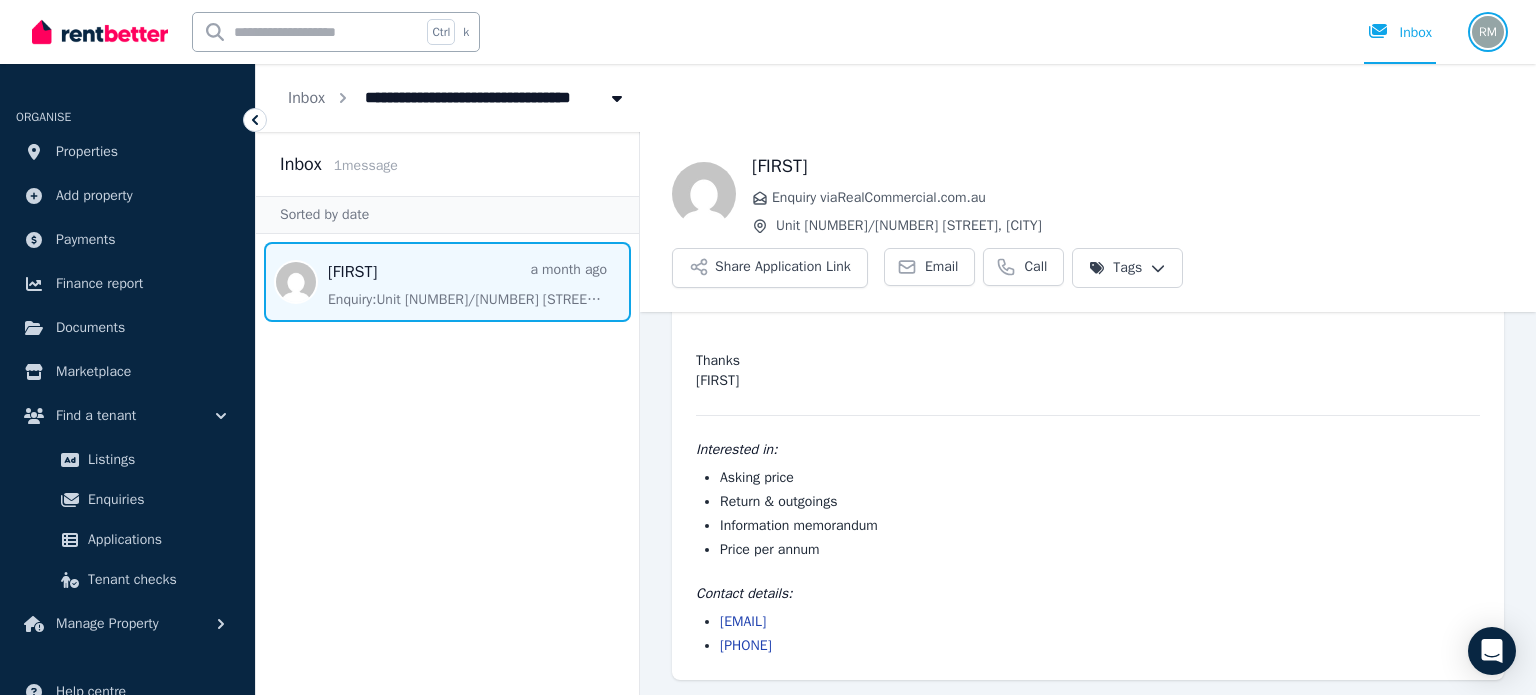 click at bounding box center [1488, 32] 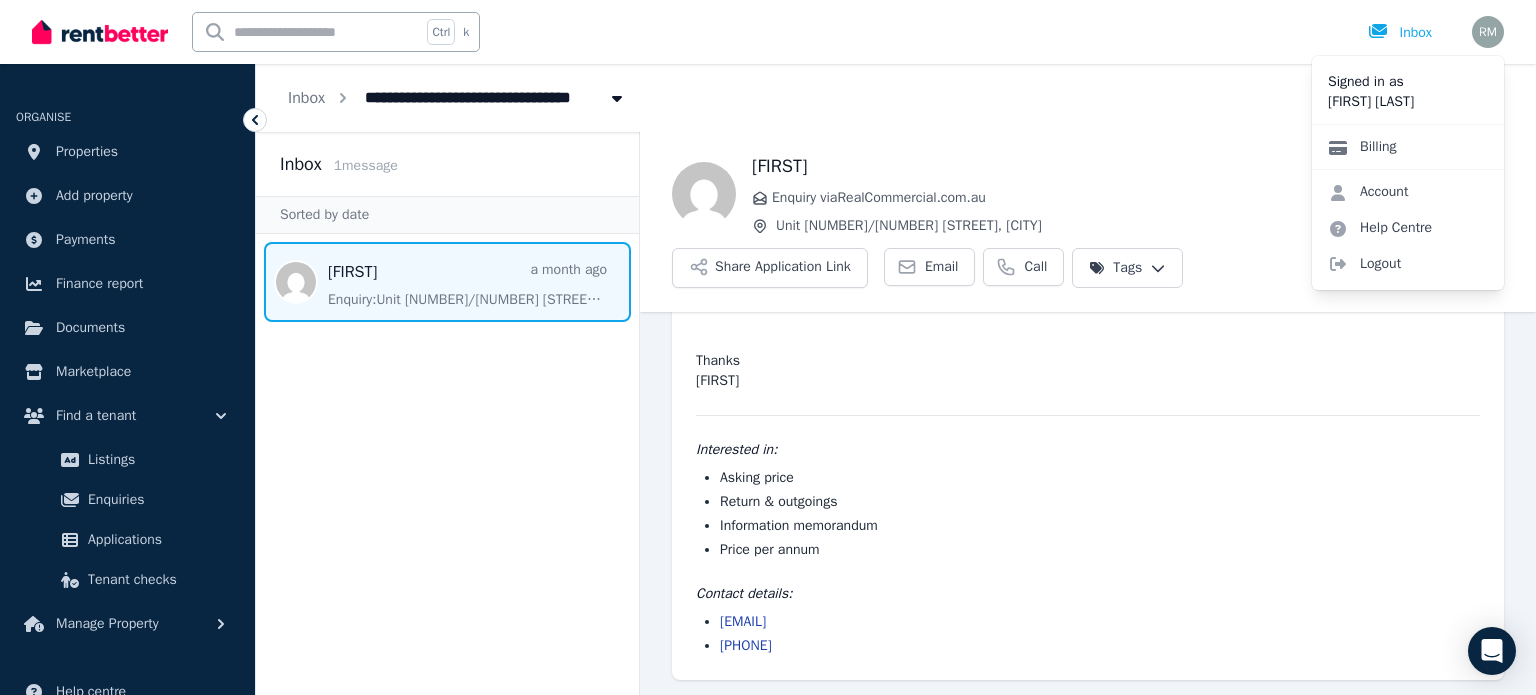 click on "Billing" at bounding box center [1362, 147] 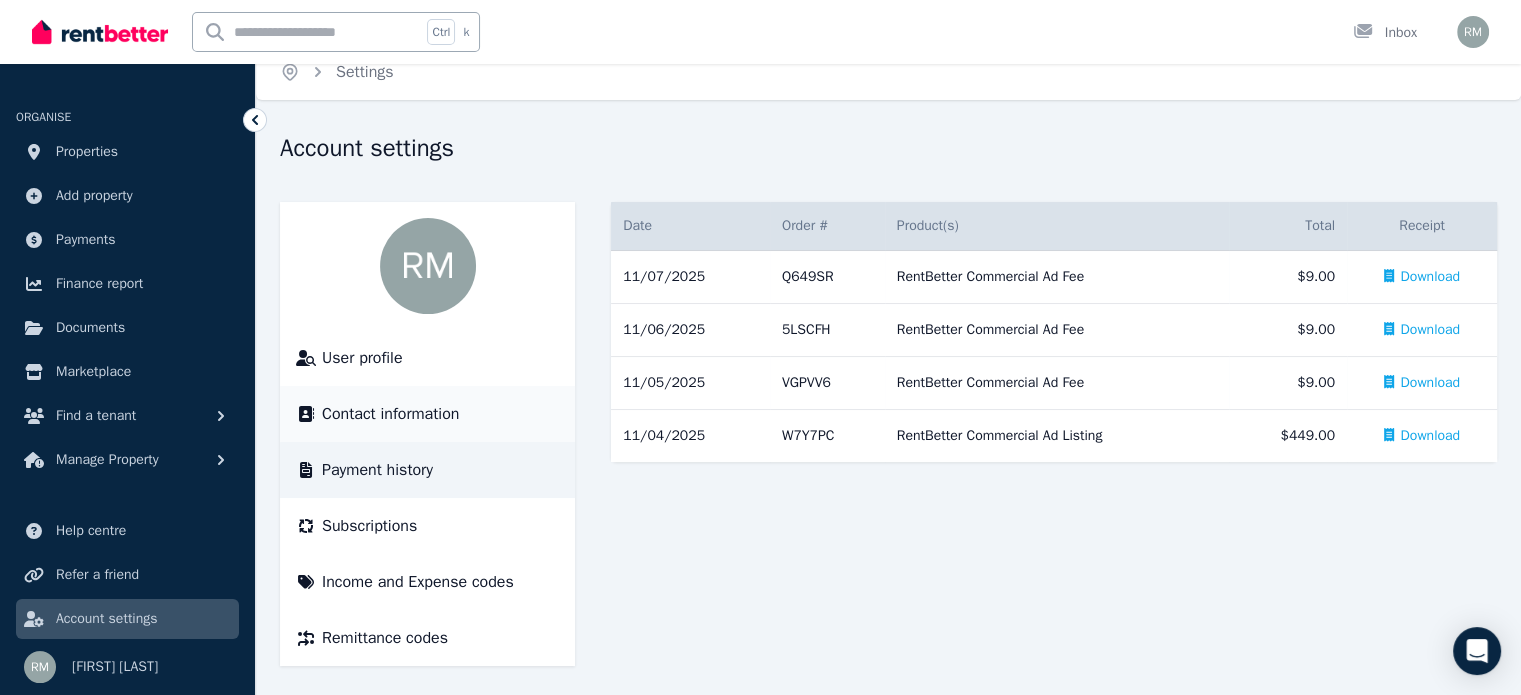 scroll, scrollTop: 27, scrollLeft: 0, axis: vertical 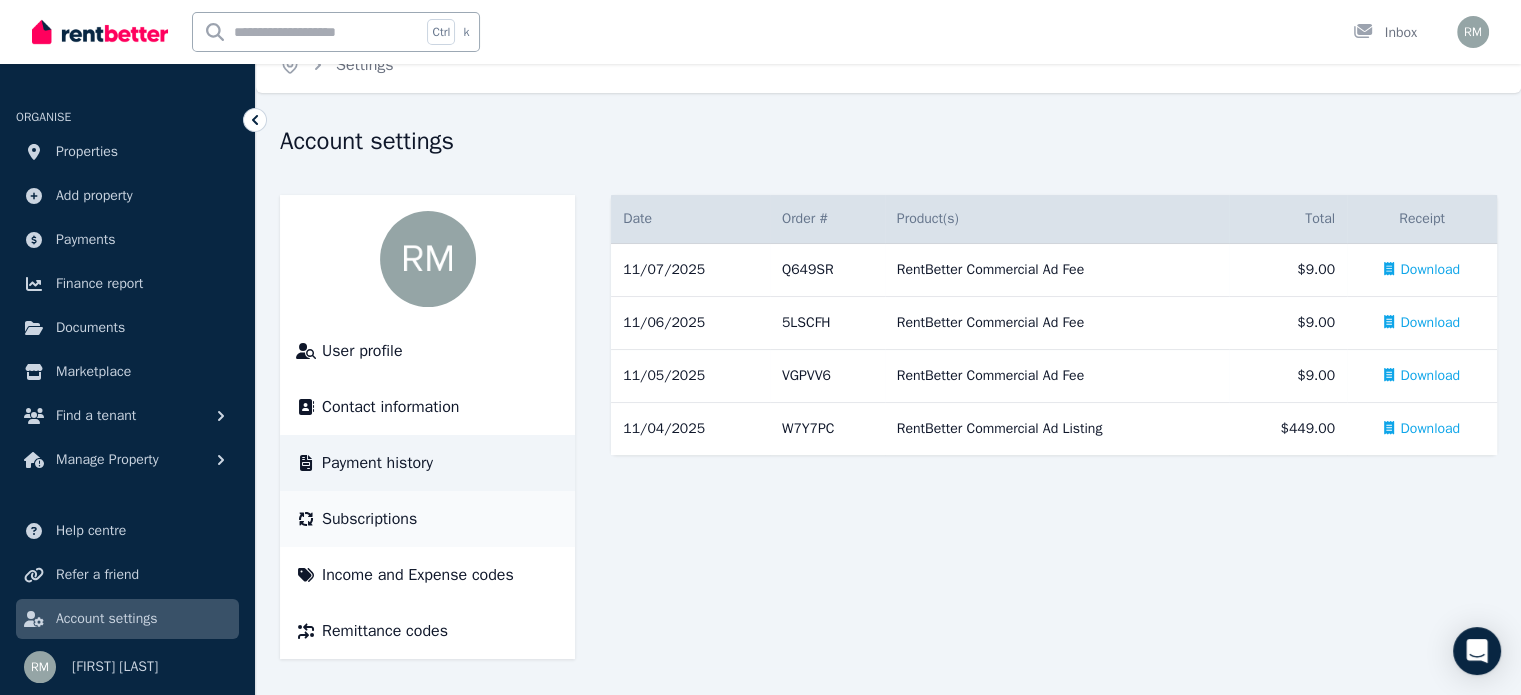 click on "Subscriptions" at bounding box center [369, 519] 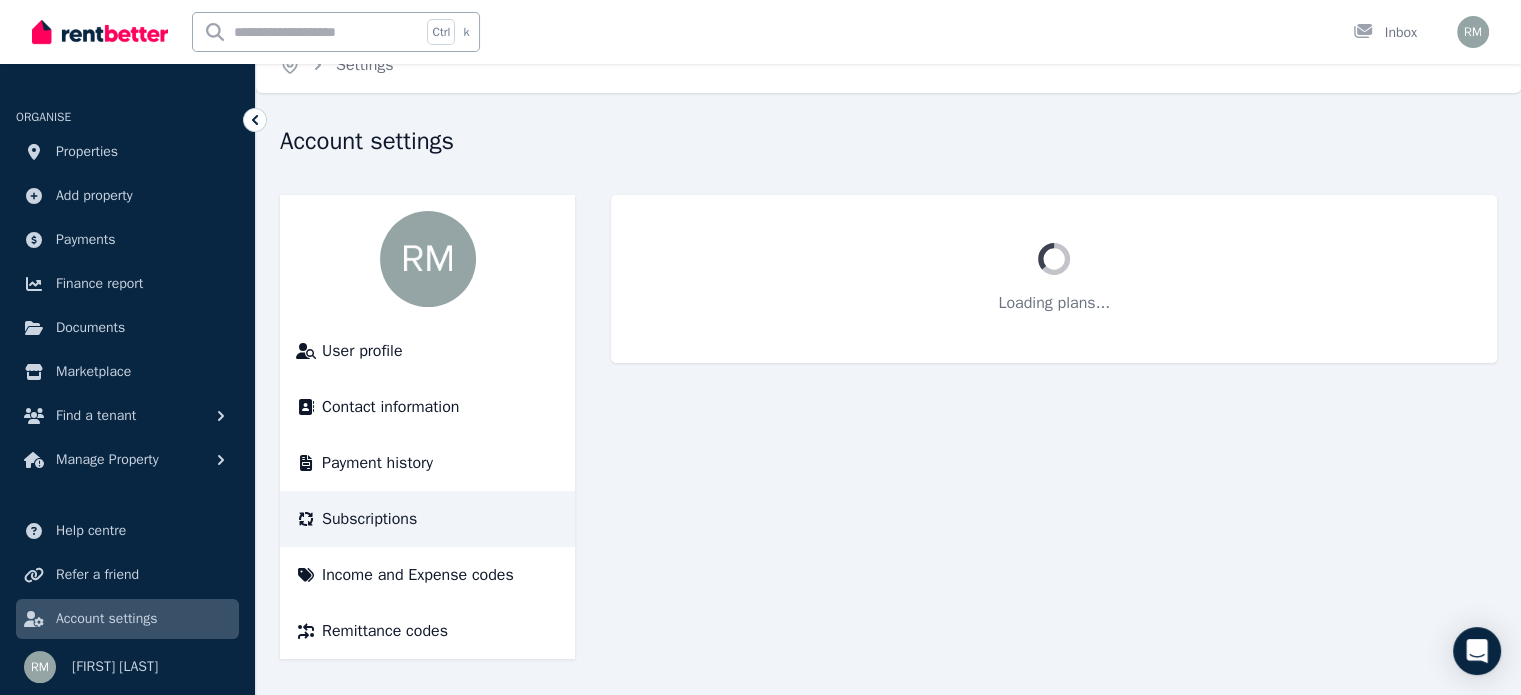 scroll, scrollTop: 0, scrollLeft: 0, axis: both 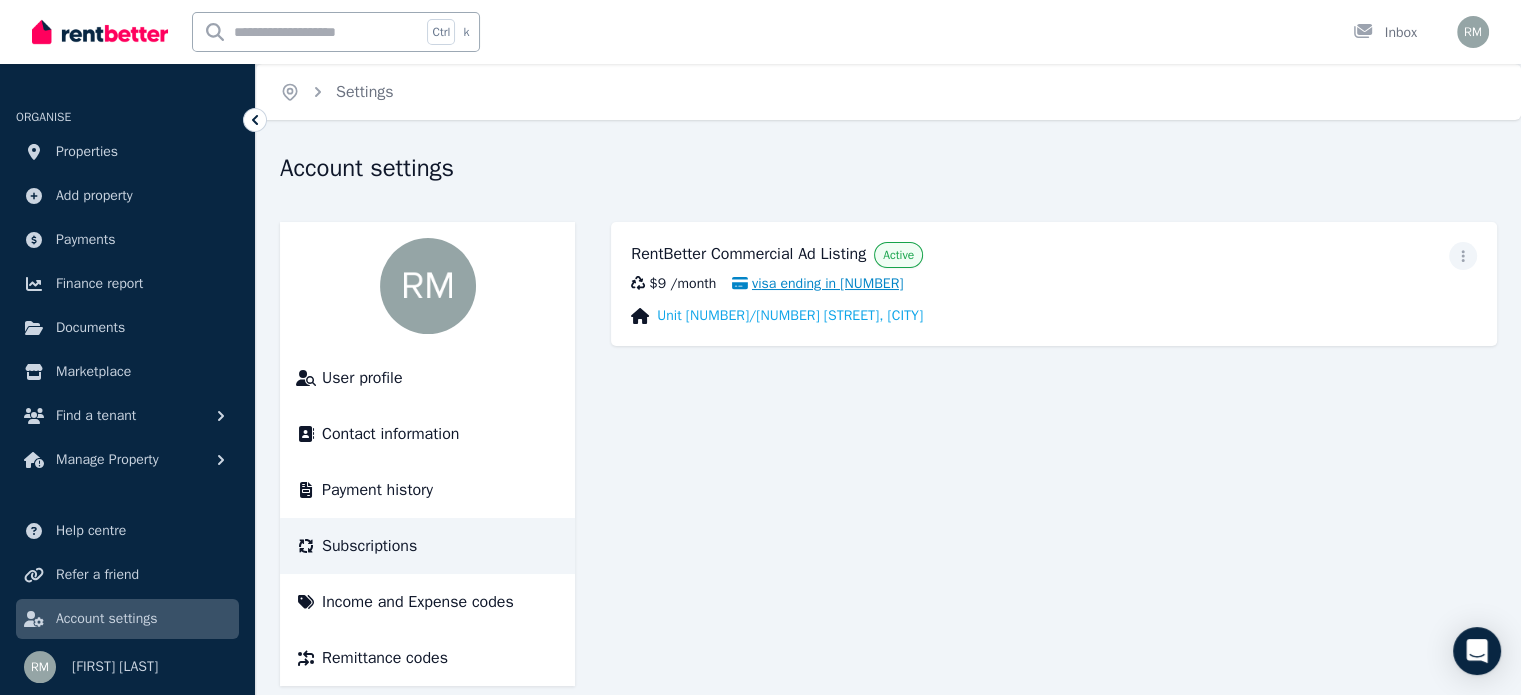 click on "visa ending in [NUMBER]" at bounding box center [817, 284] 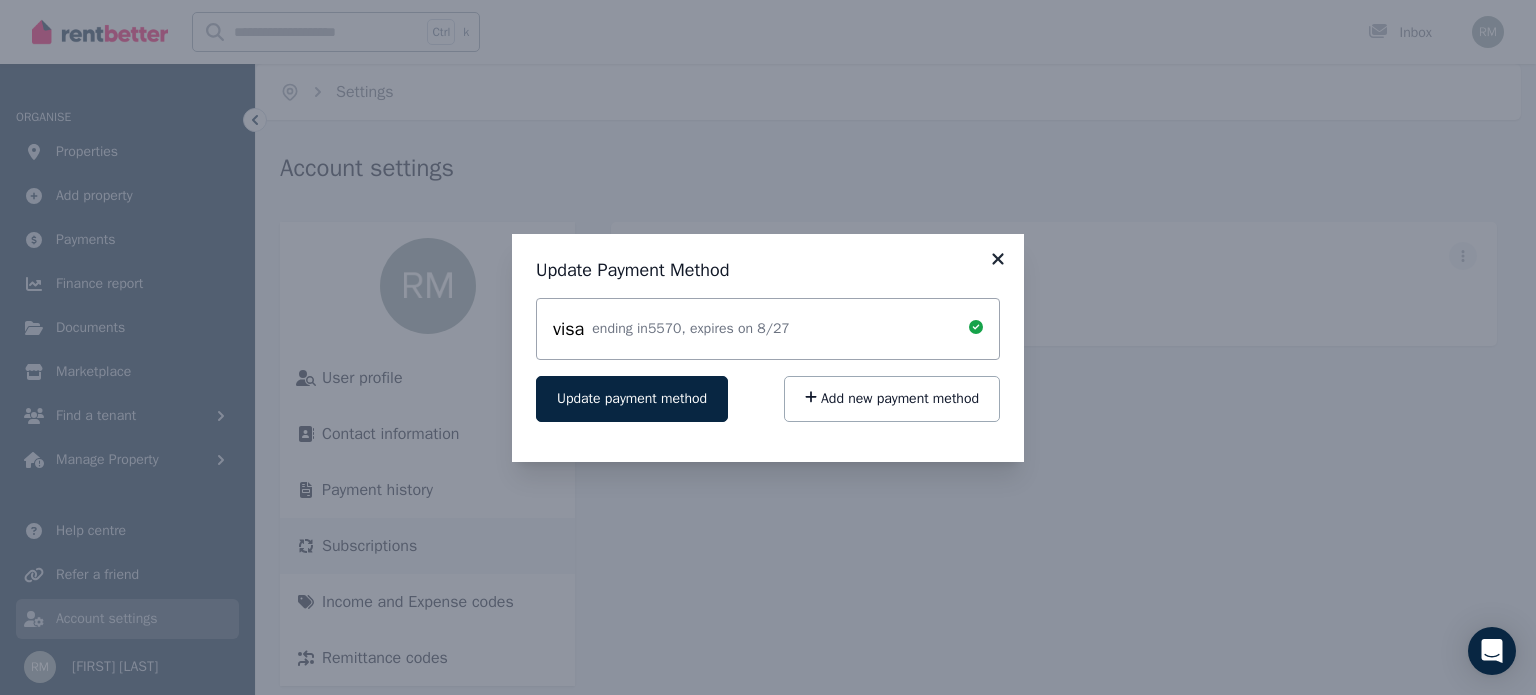 click 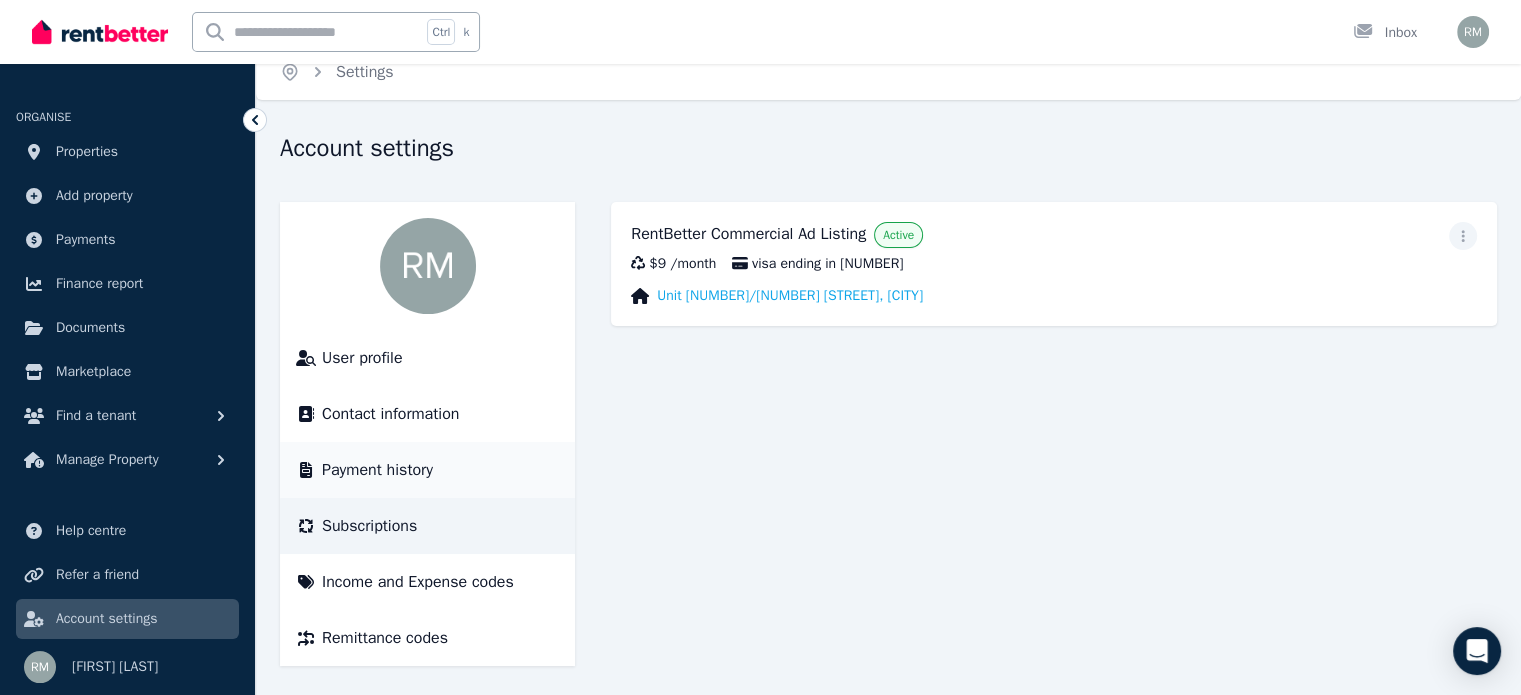scroll, scrollTop: 27, scrollLeft: 0, axis: vertical 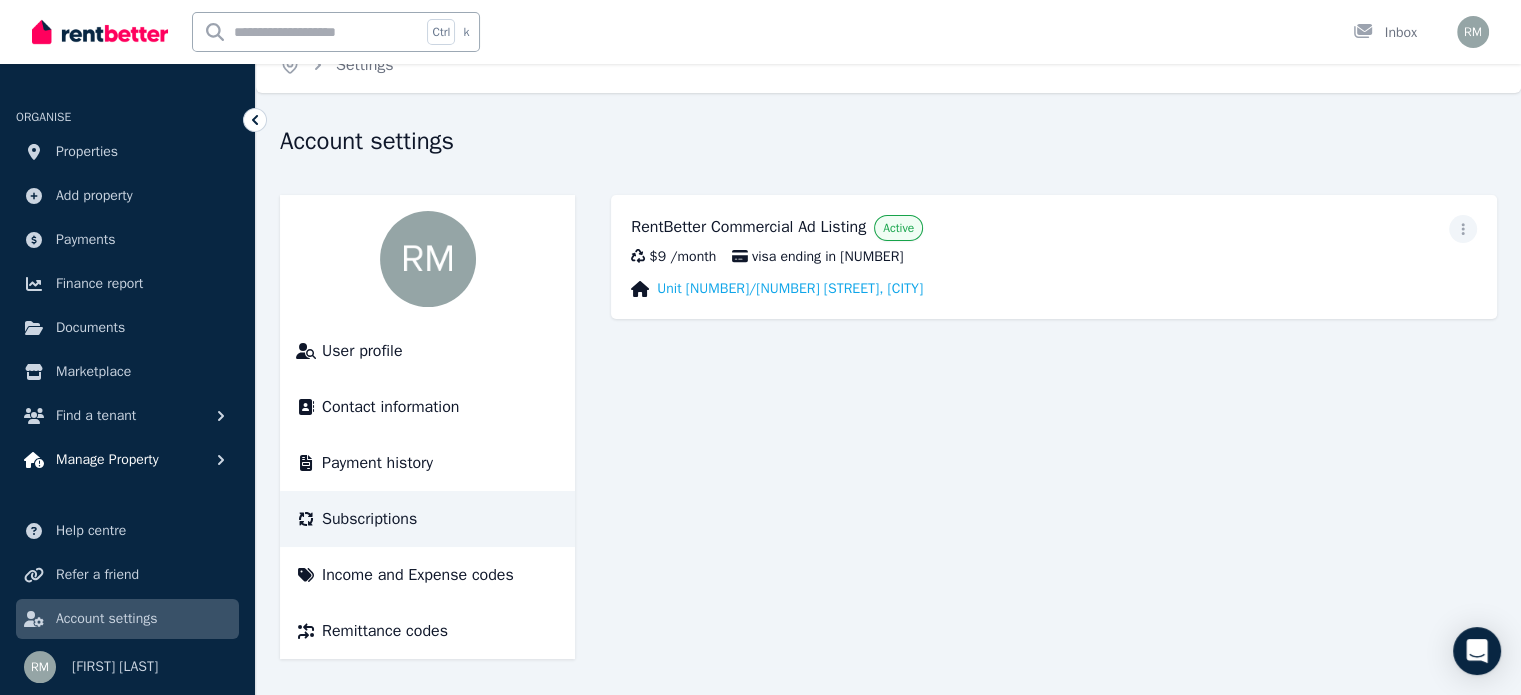 click on "Manage Property" at bounding box center (107, 460) 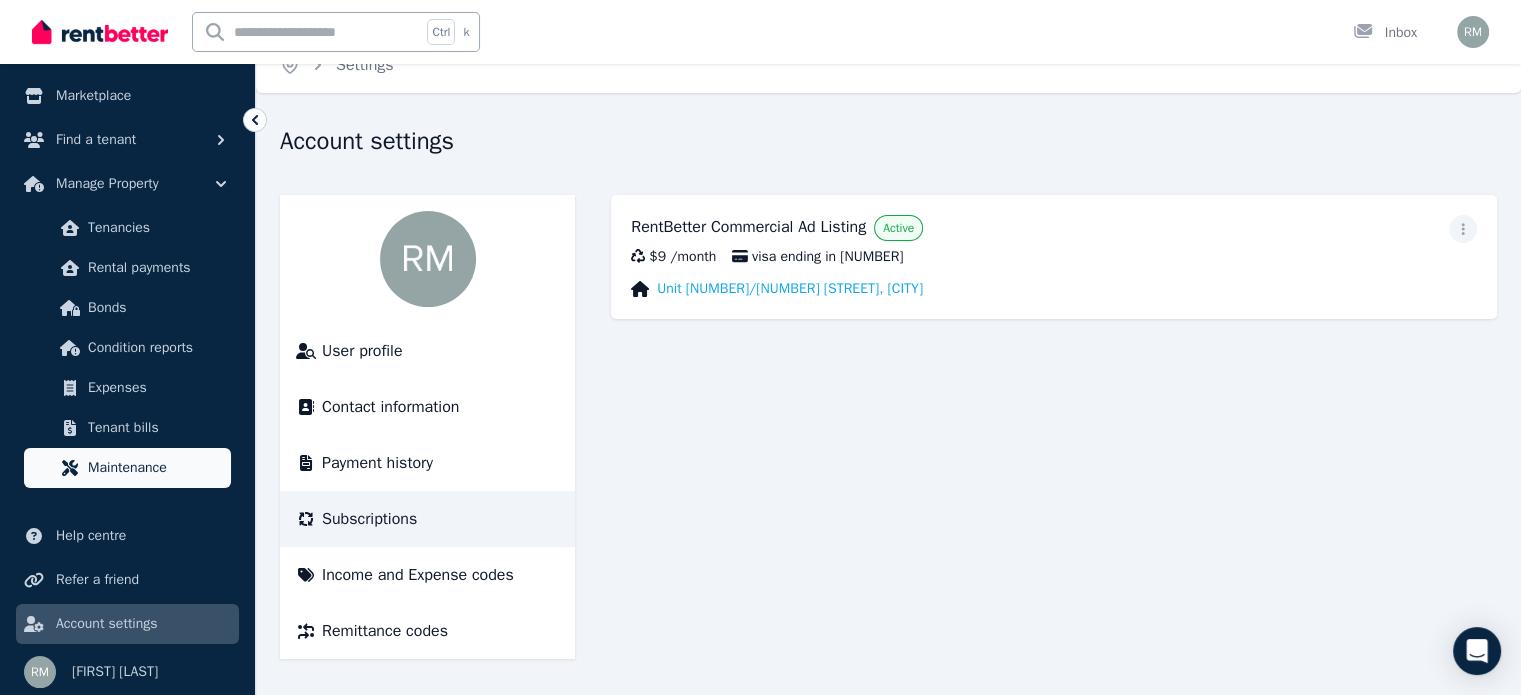 scroll, scrollTop: 280, scrollLeft: 0, axis: vertical 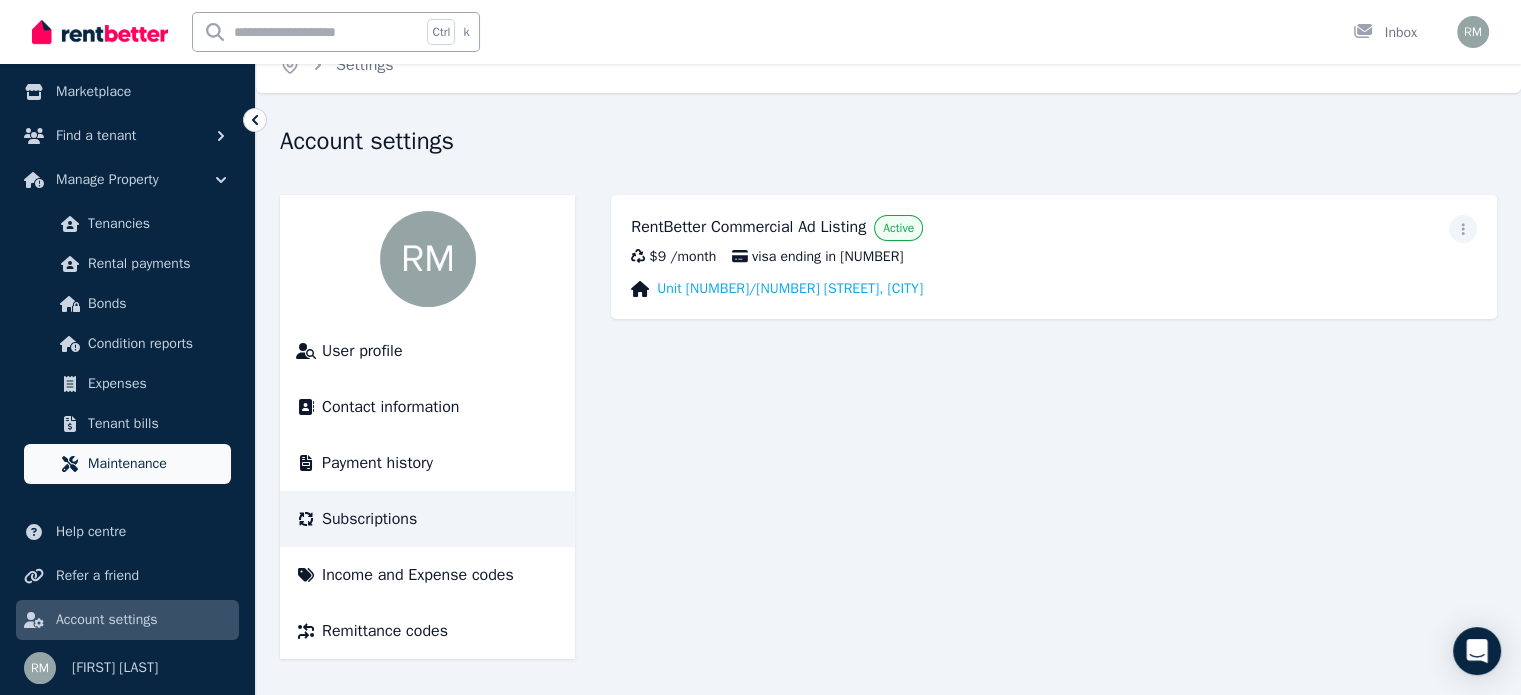 click on "Maintenance" at bounding box center (155, 464) 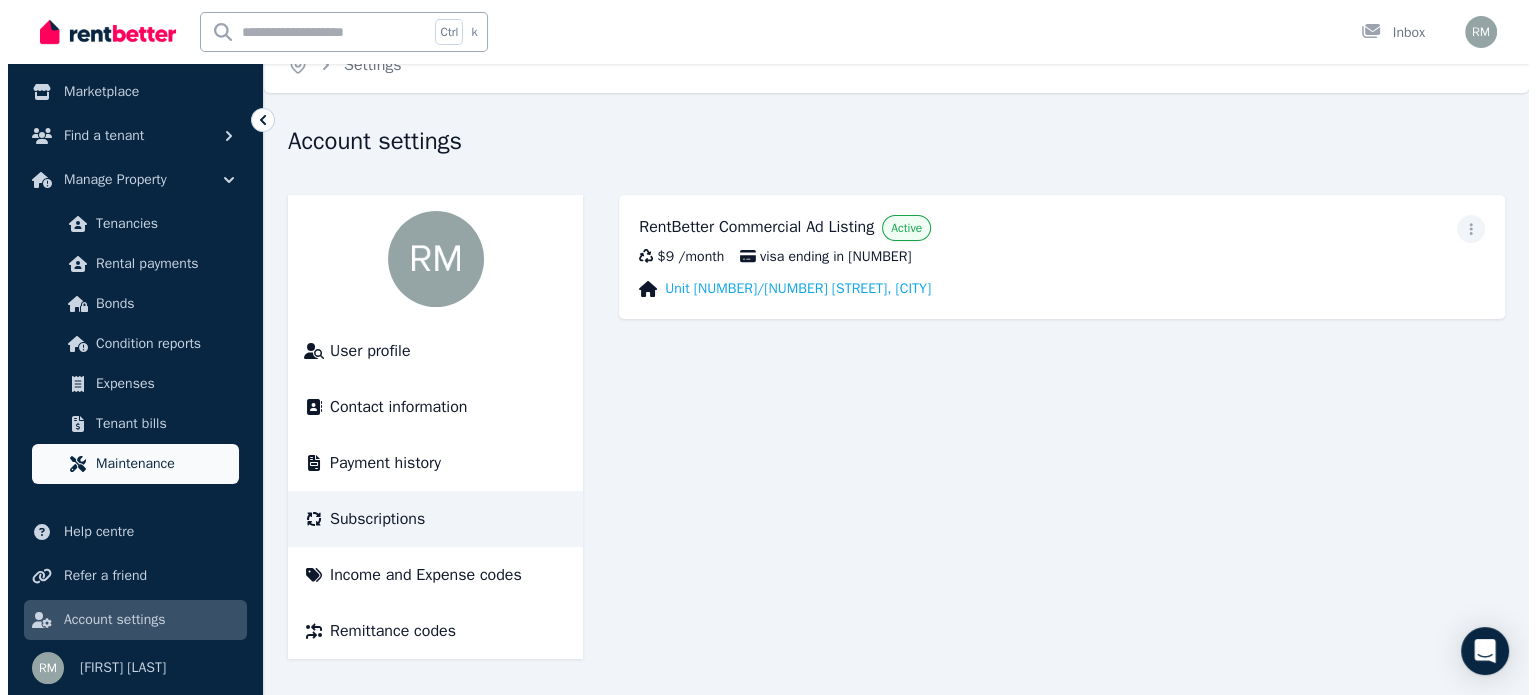scroll, scrollTop: 0, scrollLeft: 0, axis: both 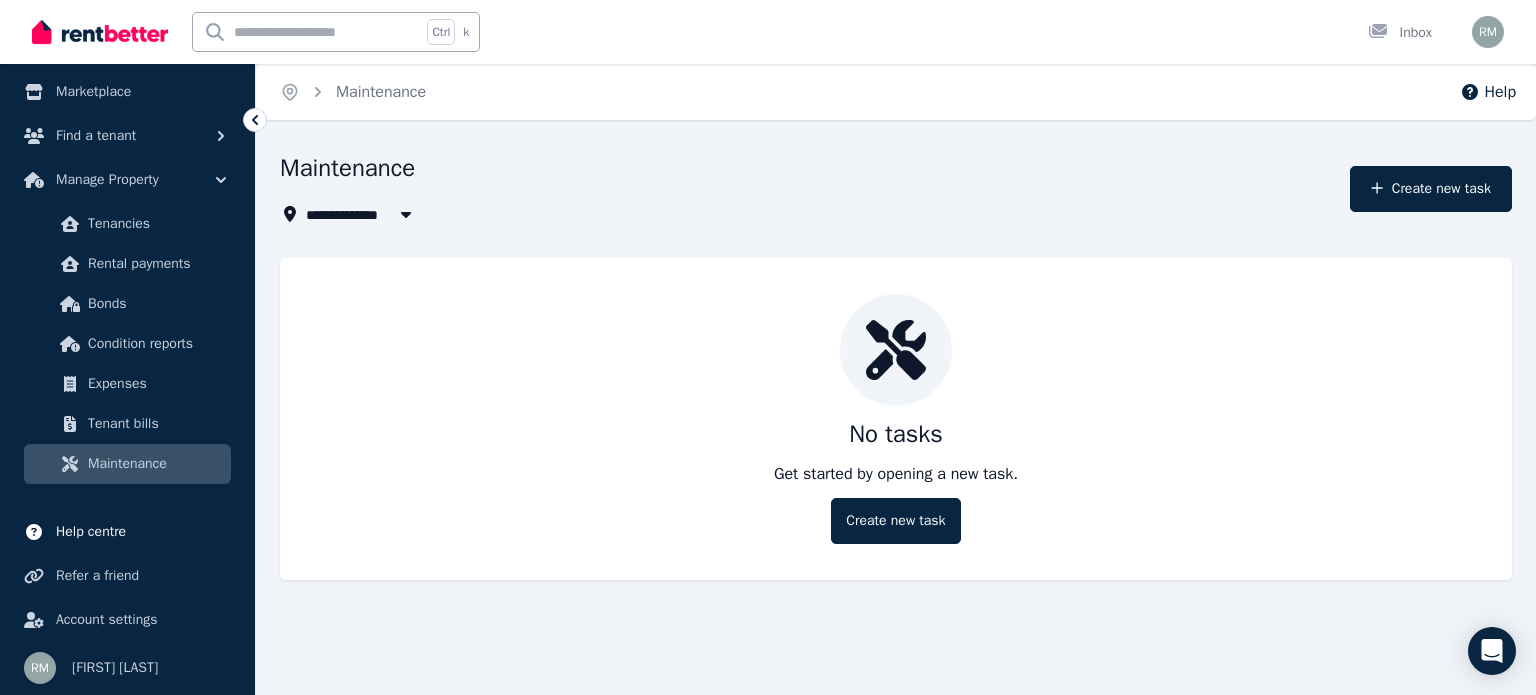 click on "Help centre" at bounding box center [91, 532] 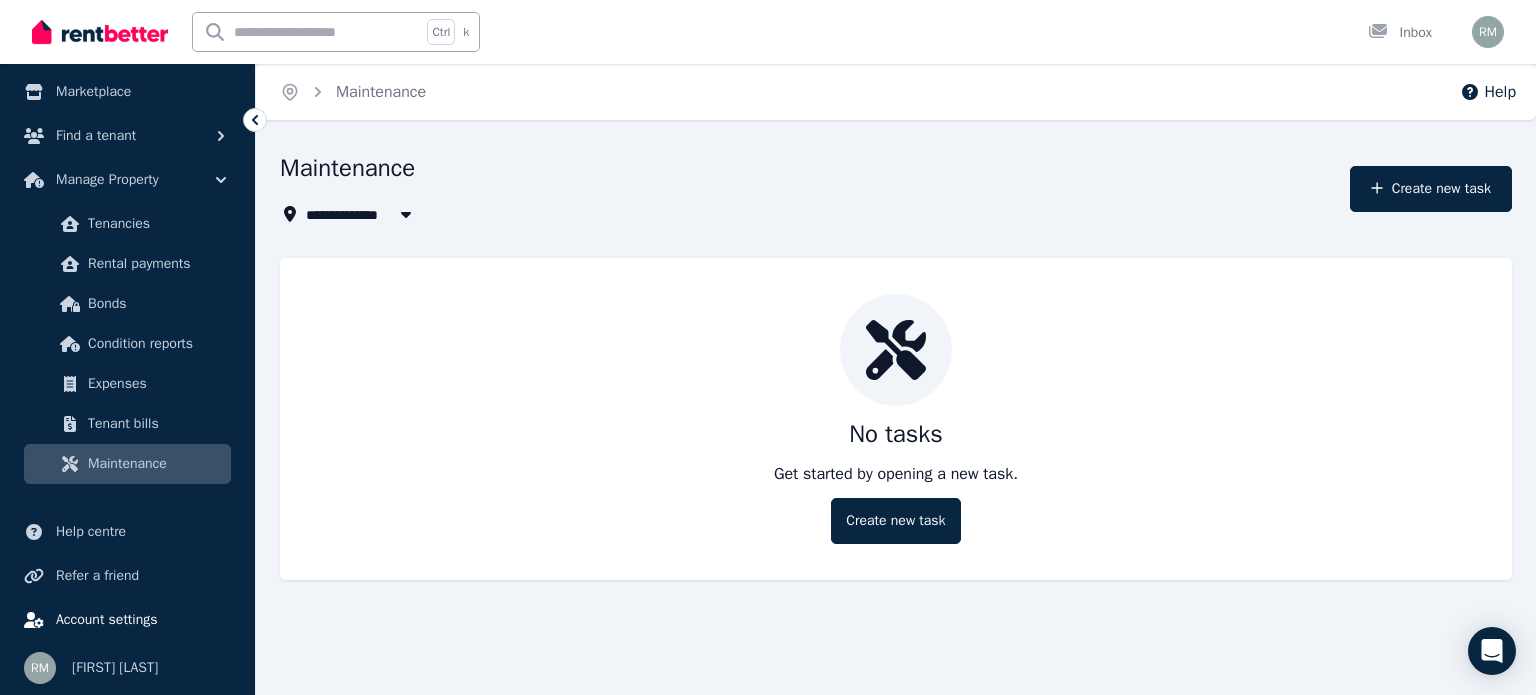click on "Account settings" at bounding box center (107, 620) 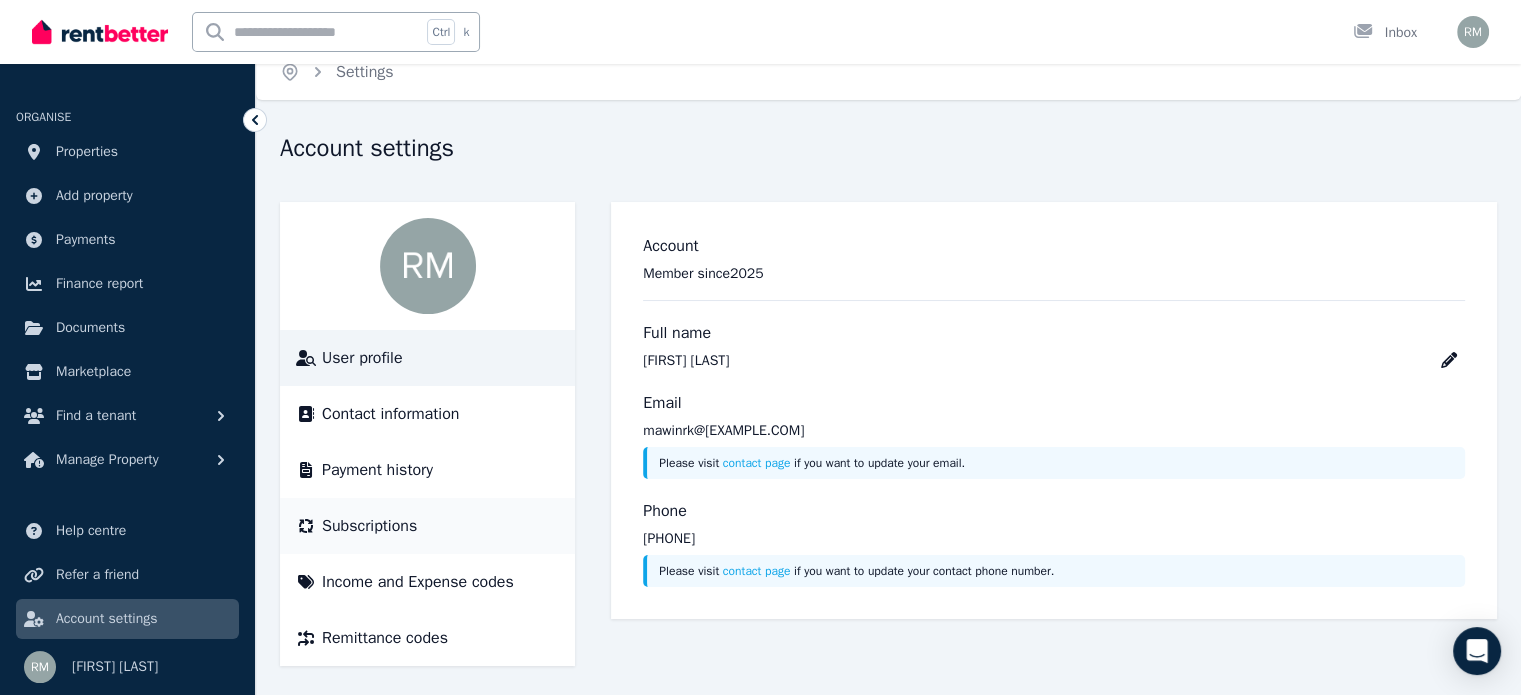 scroll, scrollTop: 27, scrollLeft: 0, axis: vertical 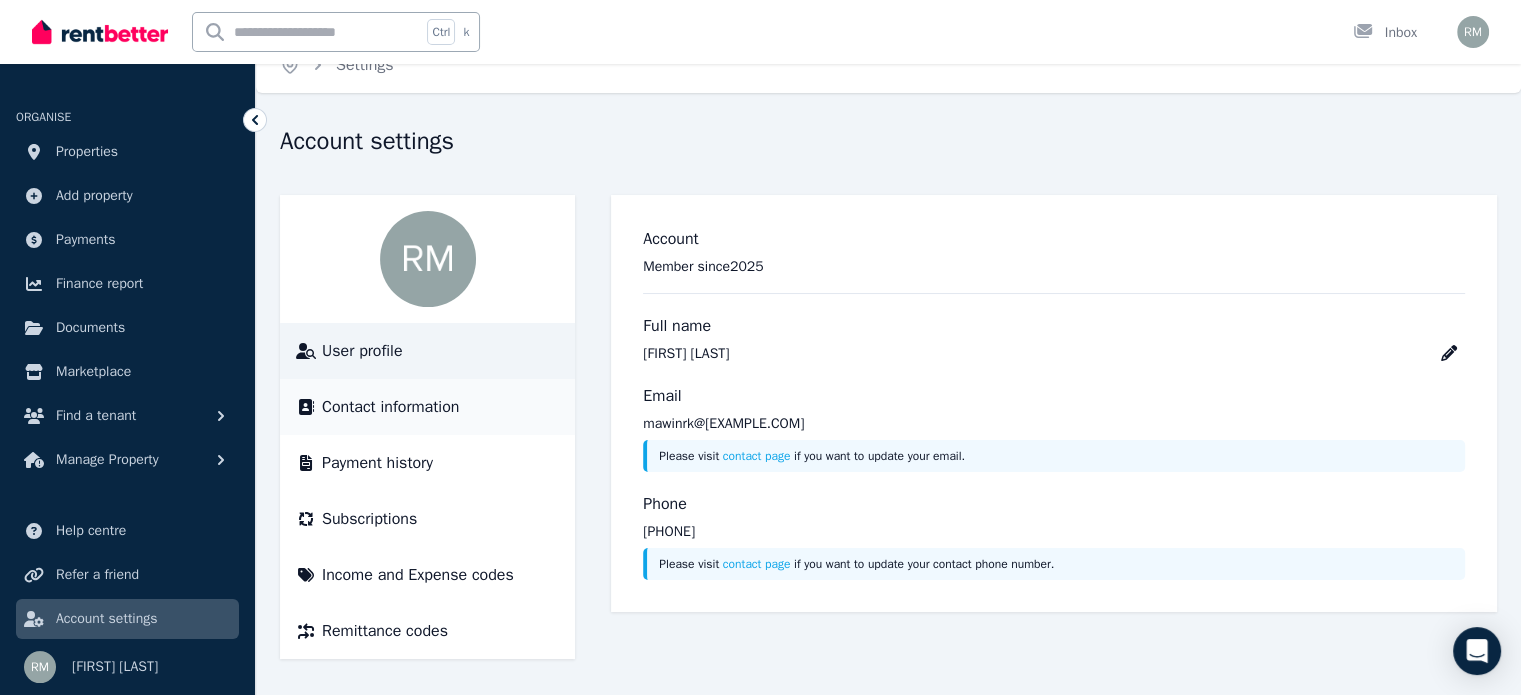 click on "Contact information" at bounding box center [390, 407] 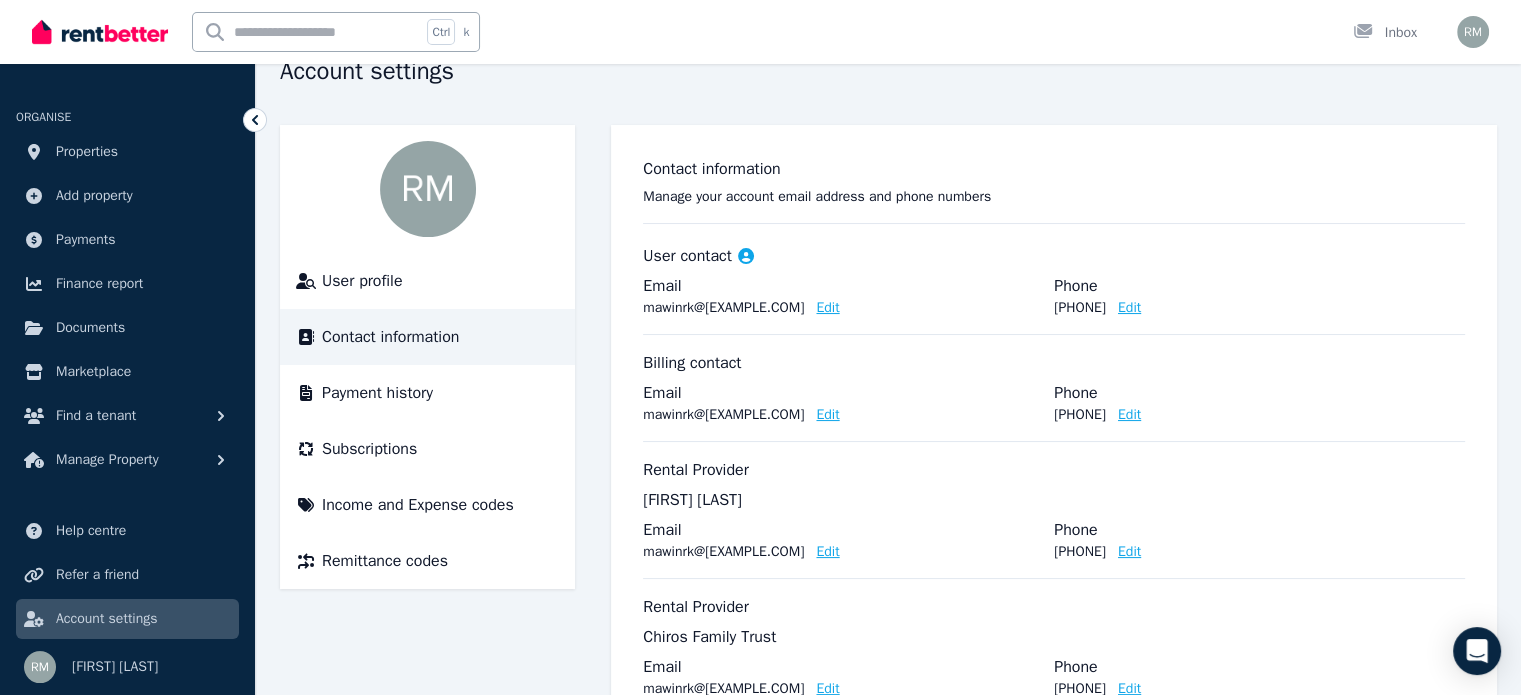 scroll, scrollTop: 184, scrollLeft: 0, axis: vertical 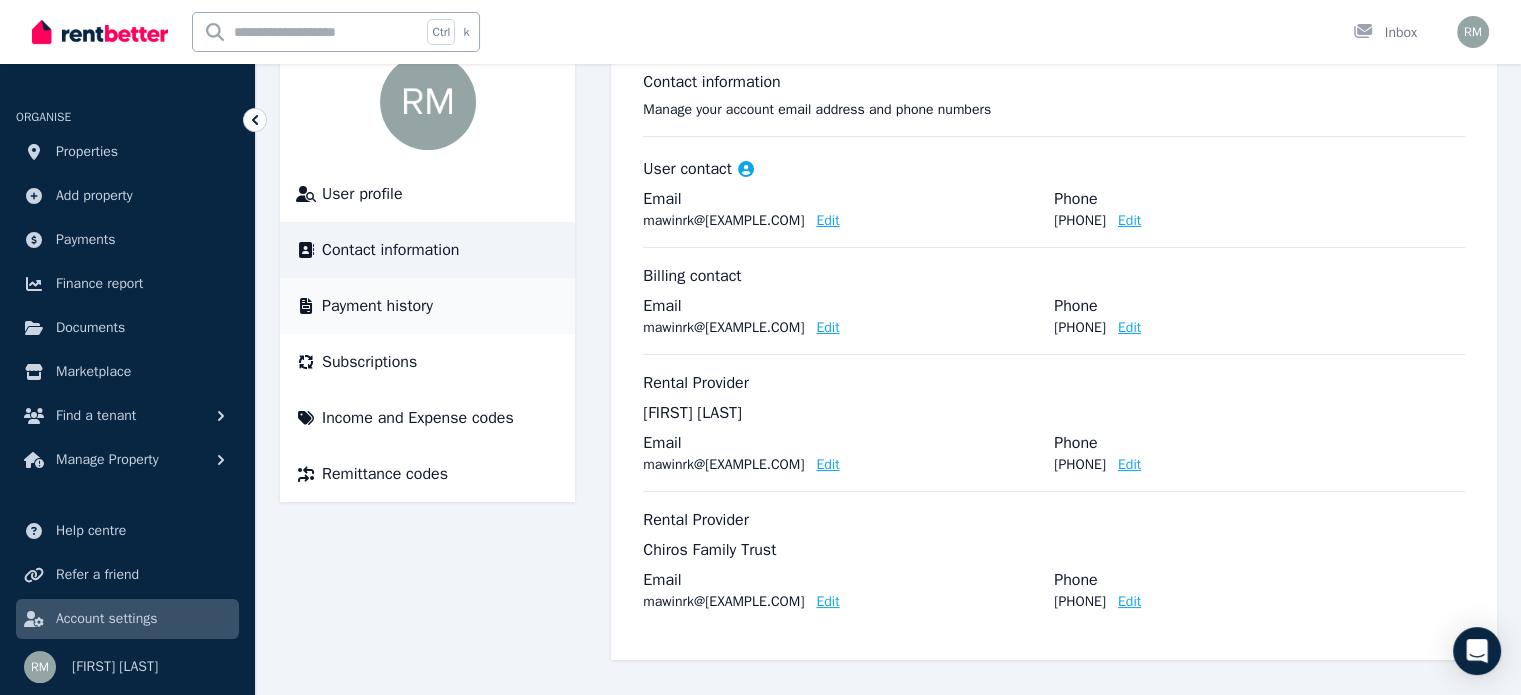 click on "Payment history" at bounding box center [377, 306] 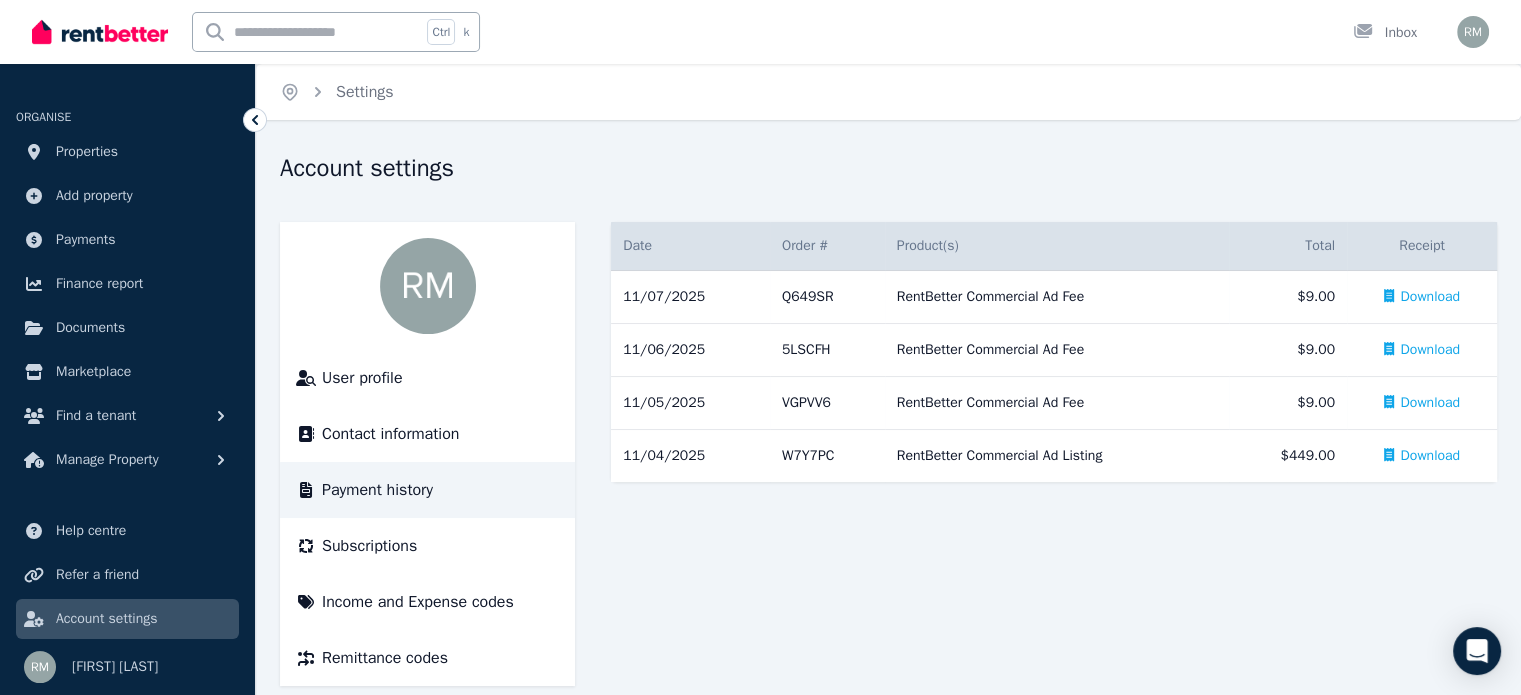 scroll, scrollTop: 27, scrollLeft: 0, axis: vertical 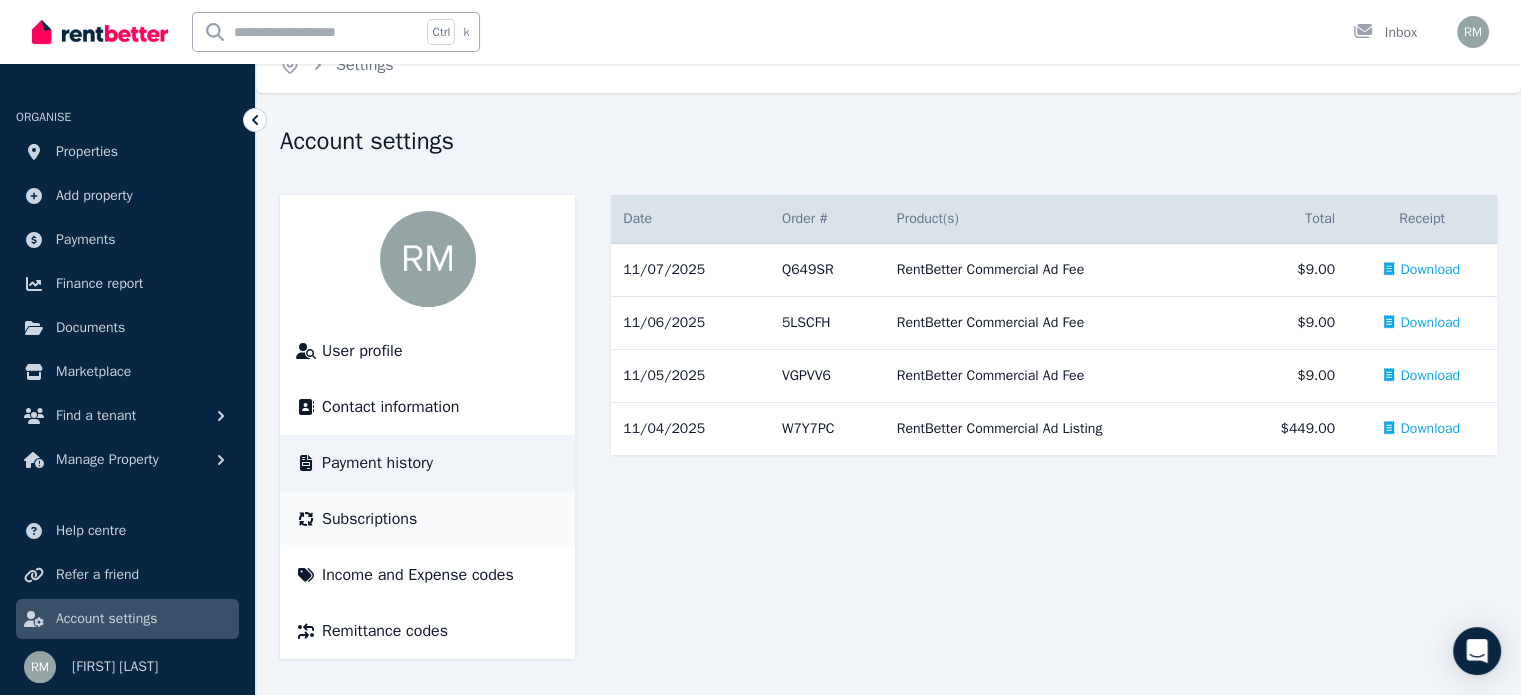 click on "Subscriptions" at bounding box center (369, 519) 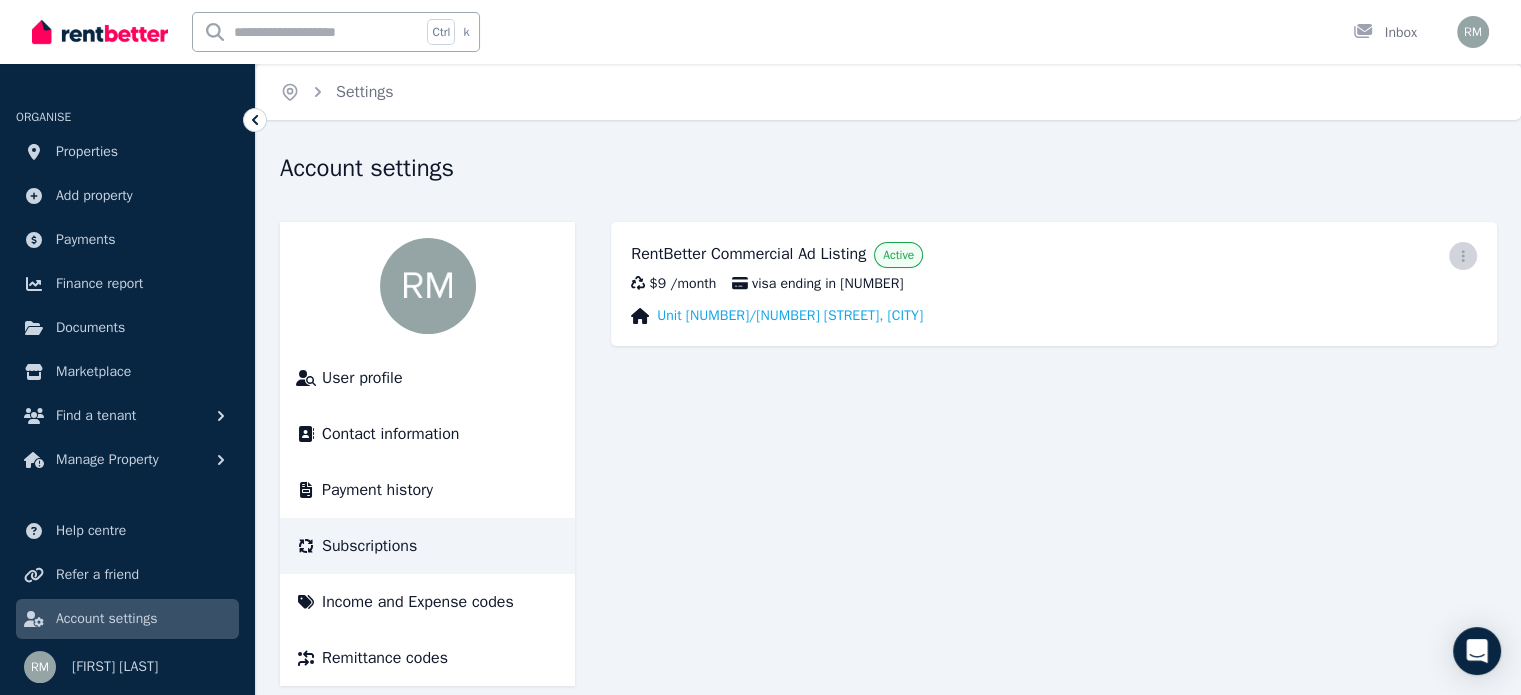 click at bounding box center (1463, 256) 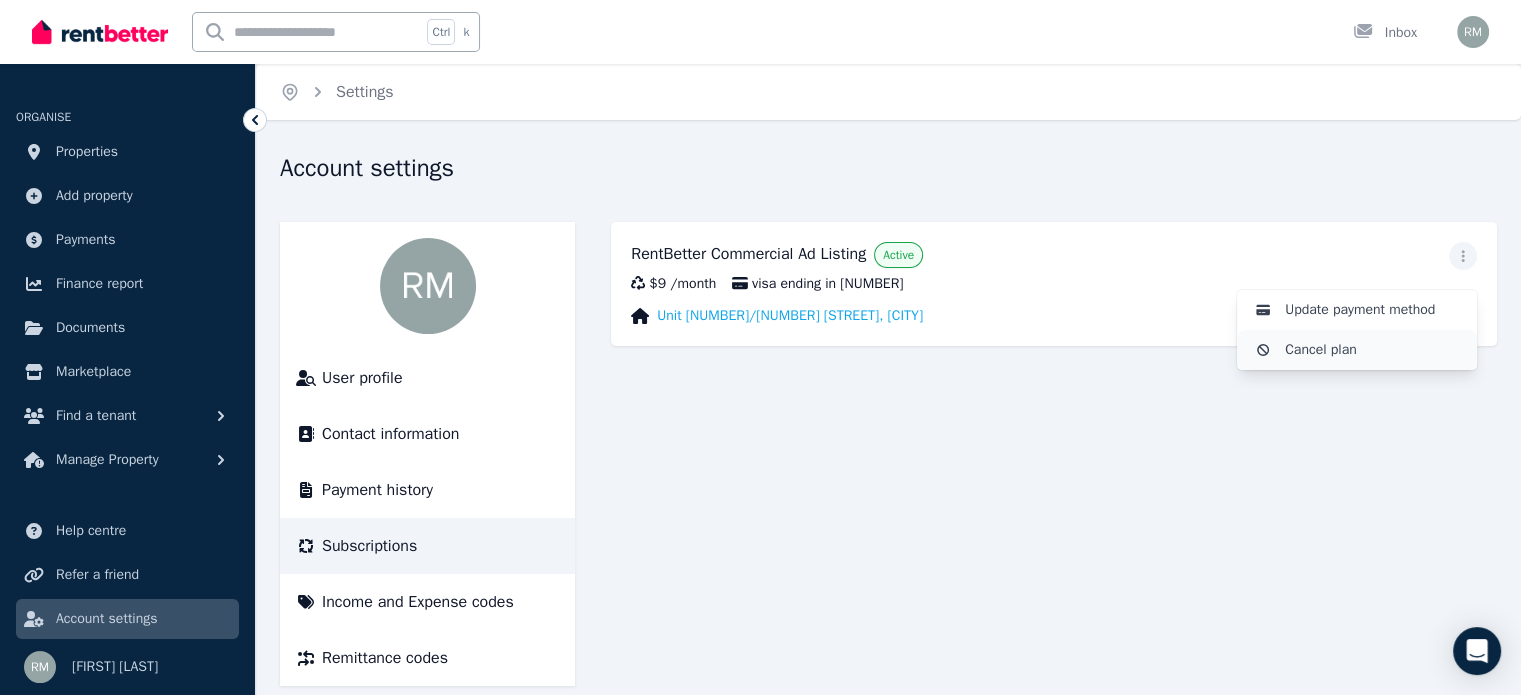 click on "Cancel plan" at bounding box center [1373, 350] 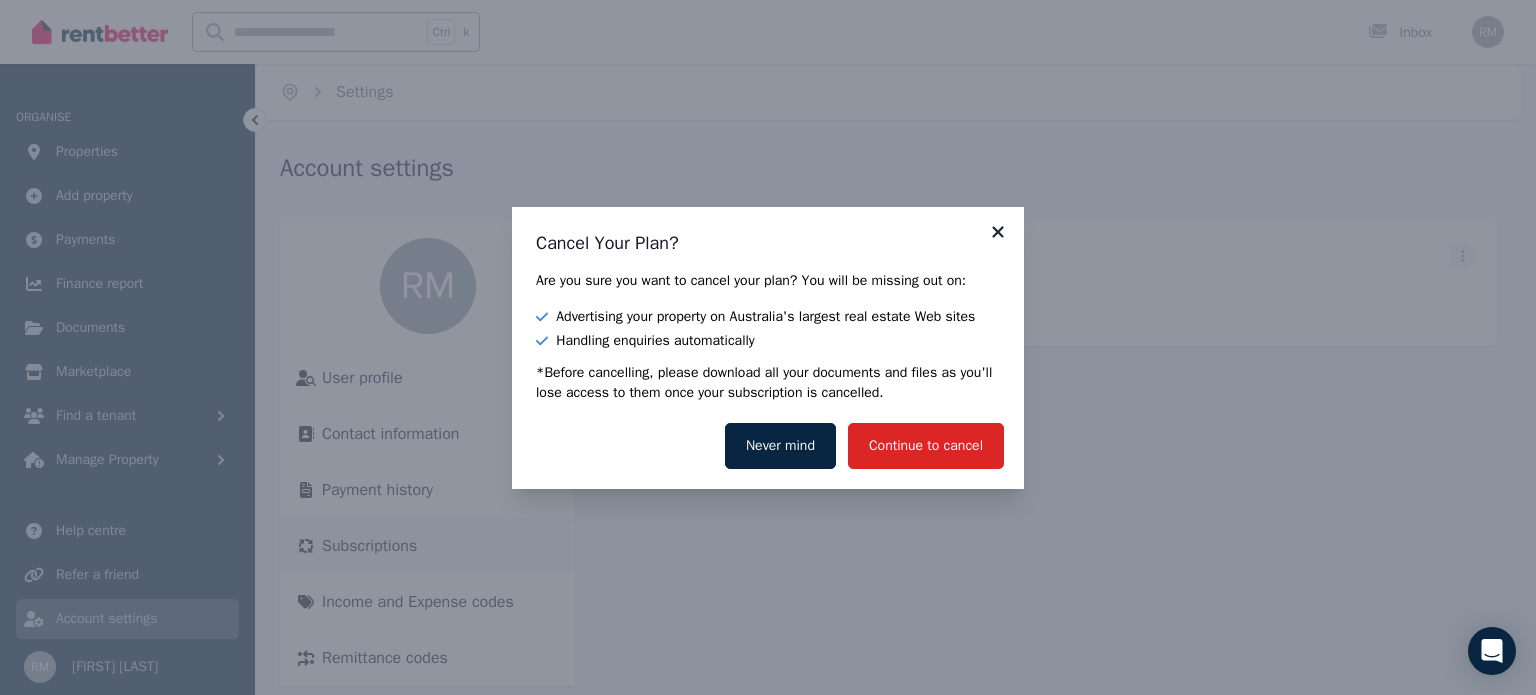 click 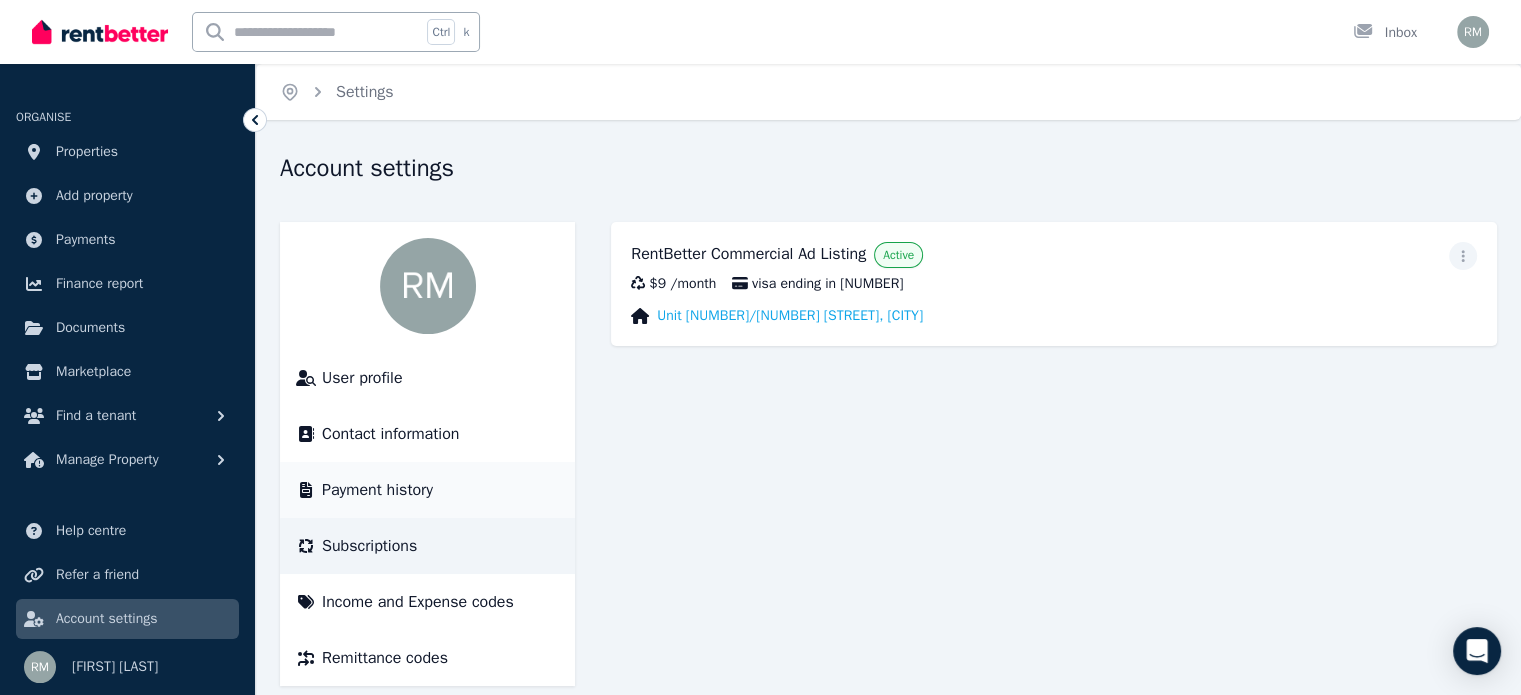 click on "Payment history" at bounding box center (377, 490) 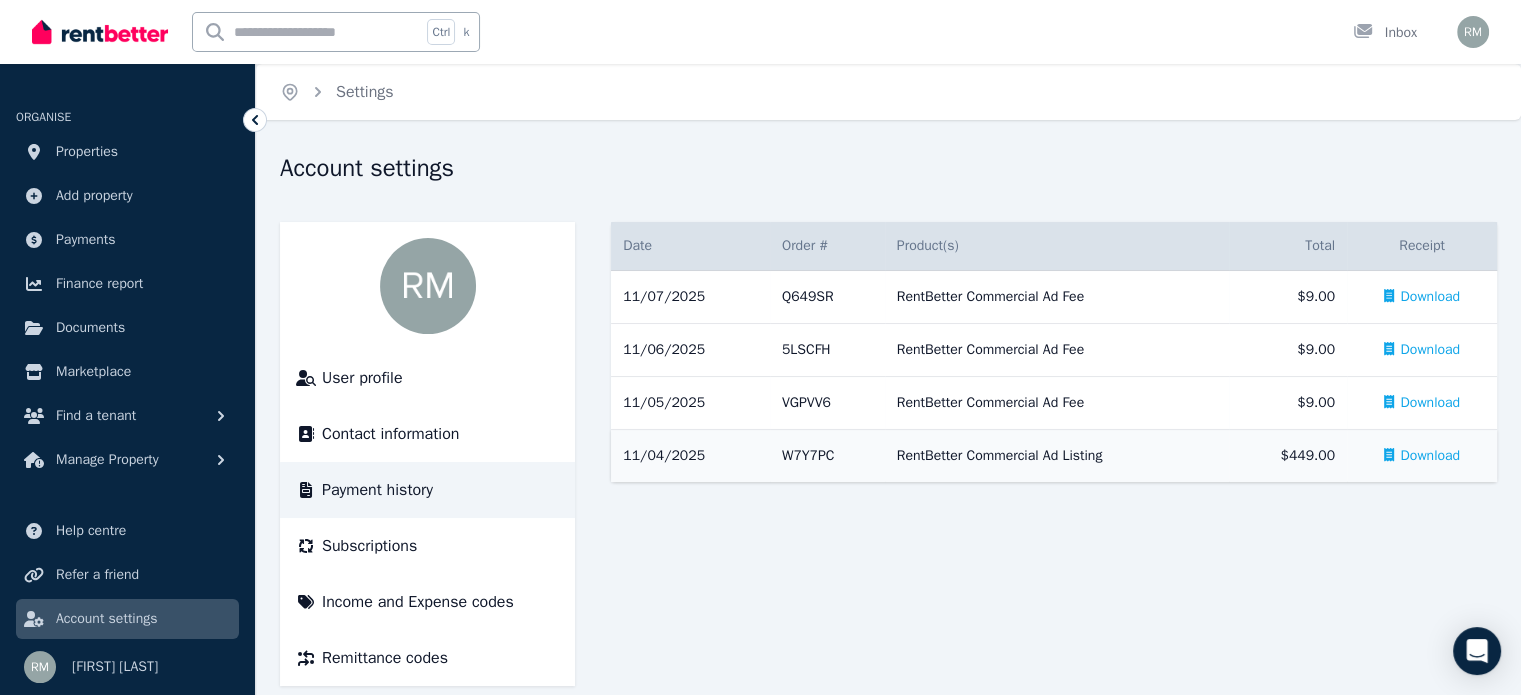 click on "Download" at bounding box center (1430, 456) 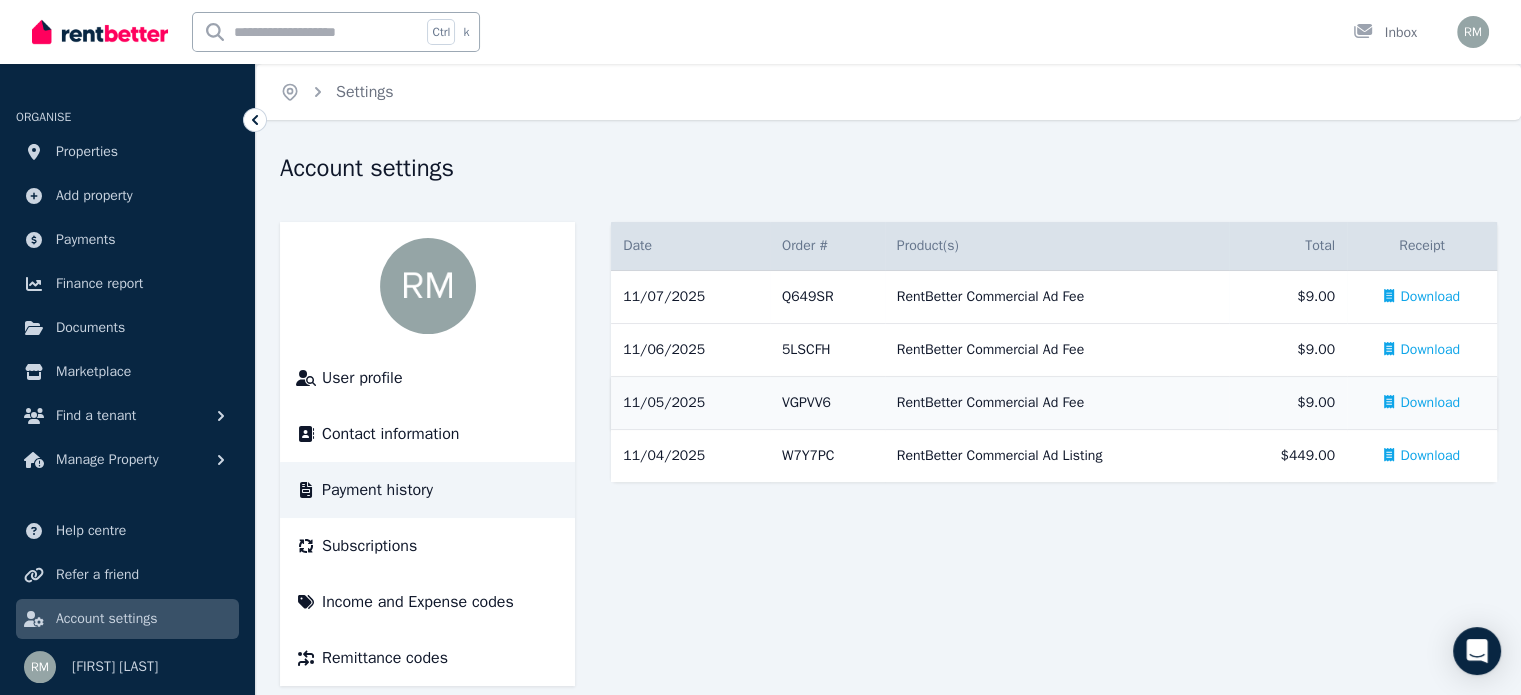 click on "Download" at bounding box center (1430, 403) 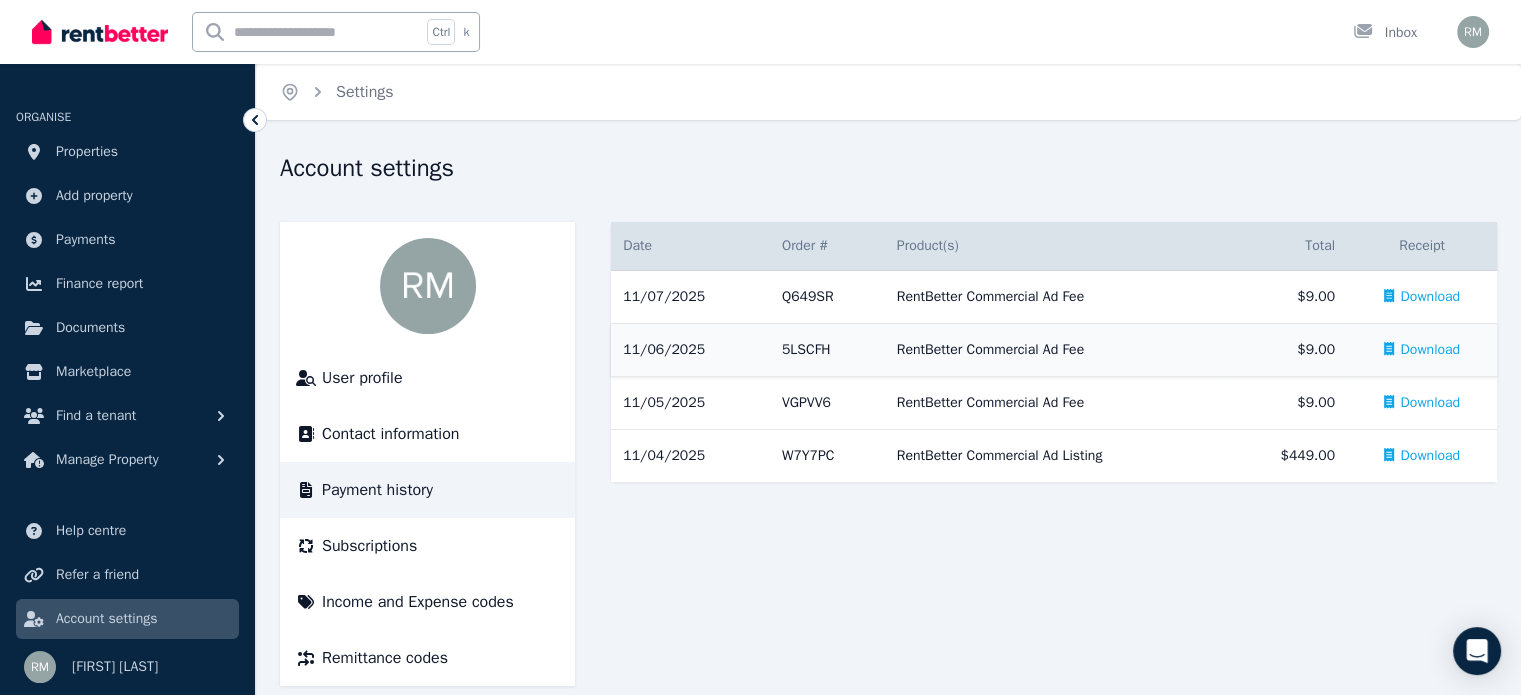 click on "Download" at bounding box center (1430, 350) 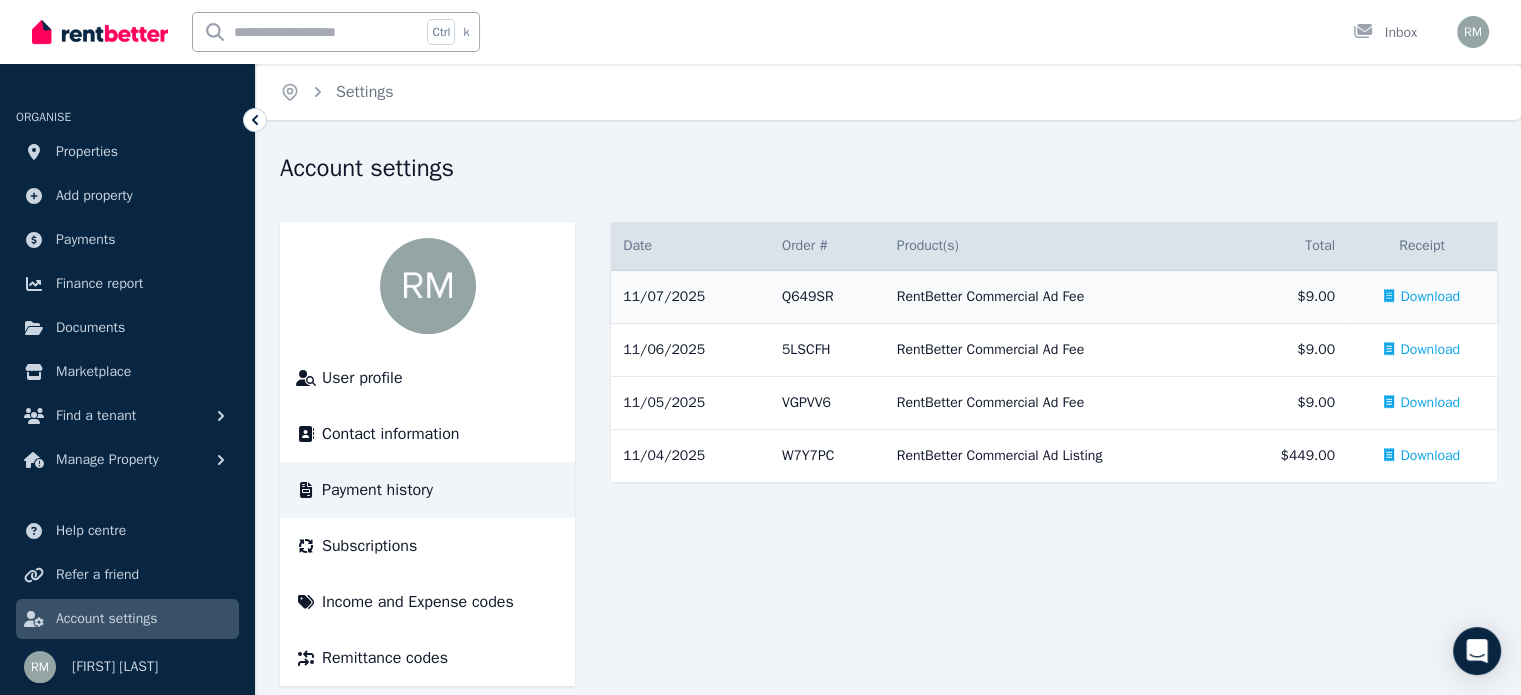 click on "Download" at bounding box center [1430, 297] 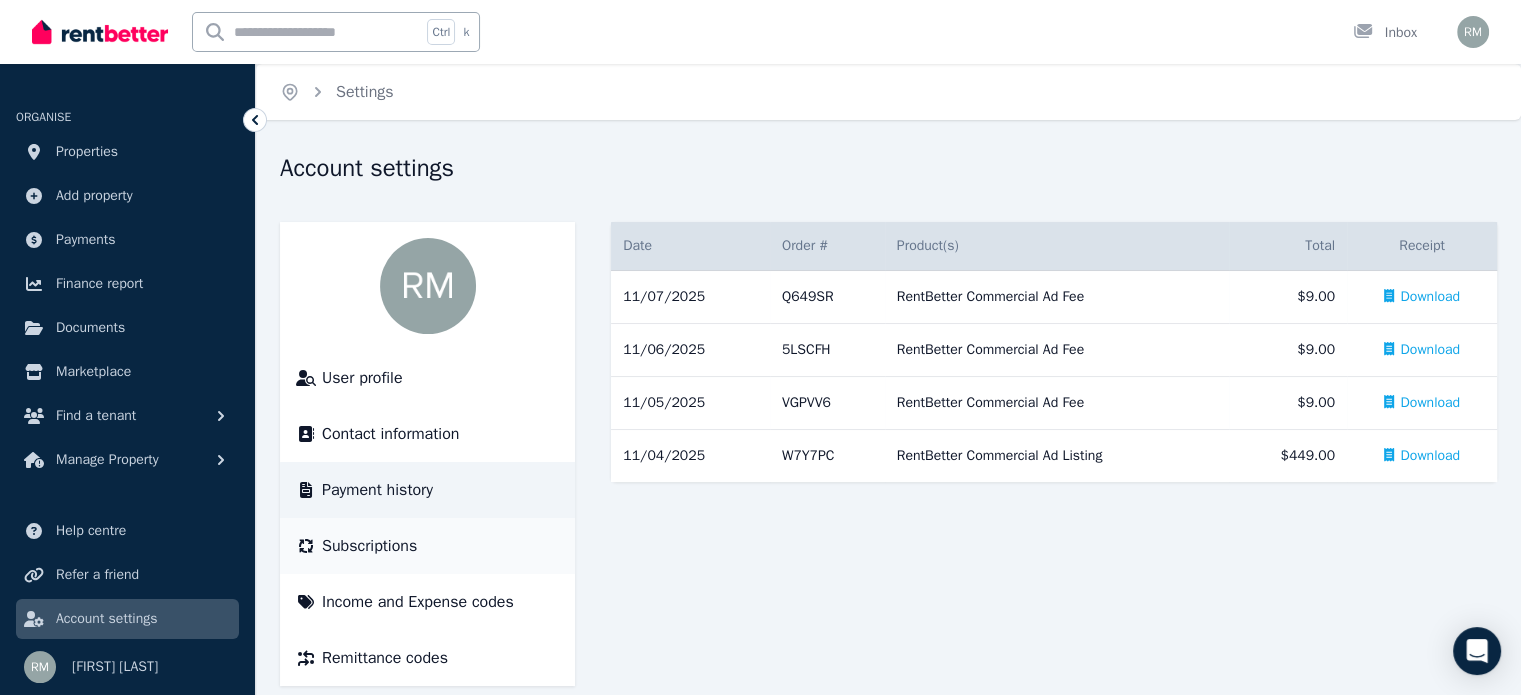 click on "Subscriptions" at bounding box center (369, 546) 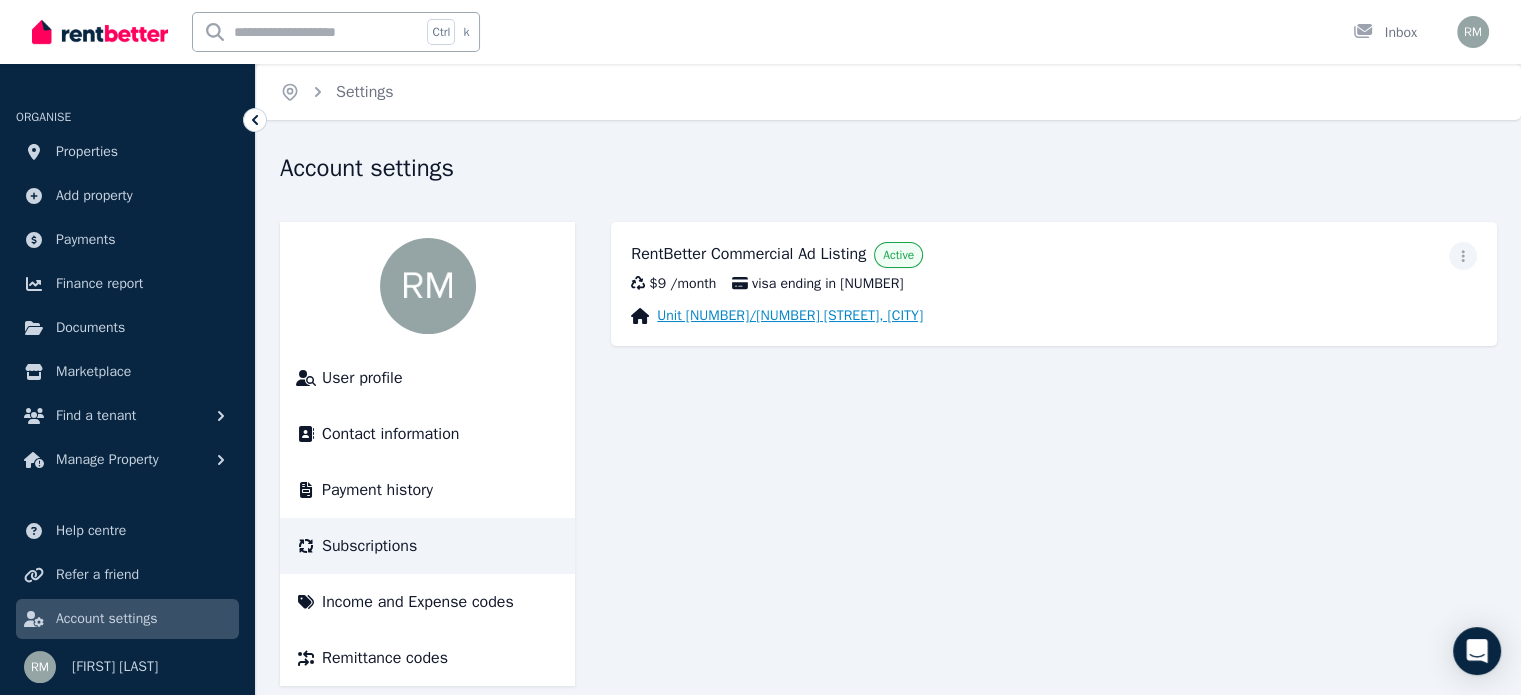 click on "Unit [NUMBER]/[NUMBER] [STREET], [CITY]" at bounding box center [790, 316] 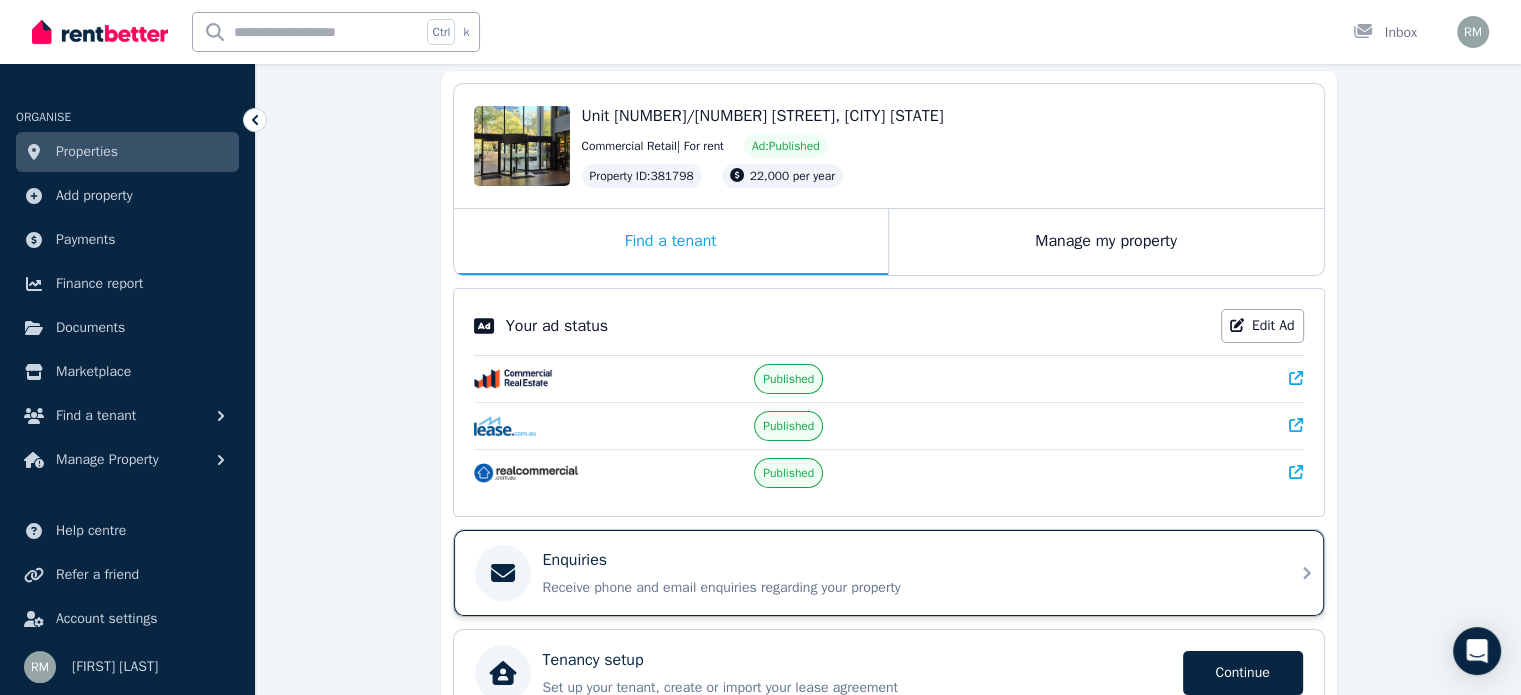 scroll, scrollTop: 25, scrollLeft: 0, axis: vertical 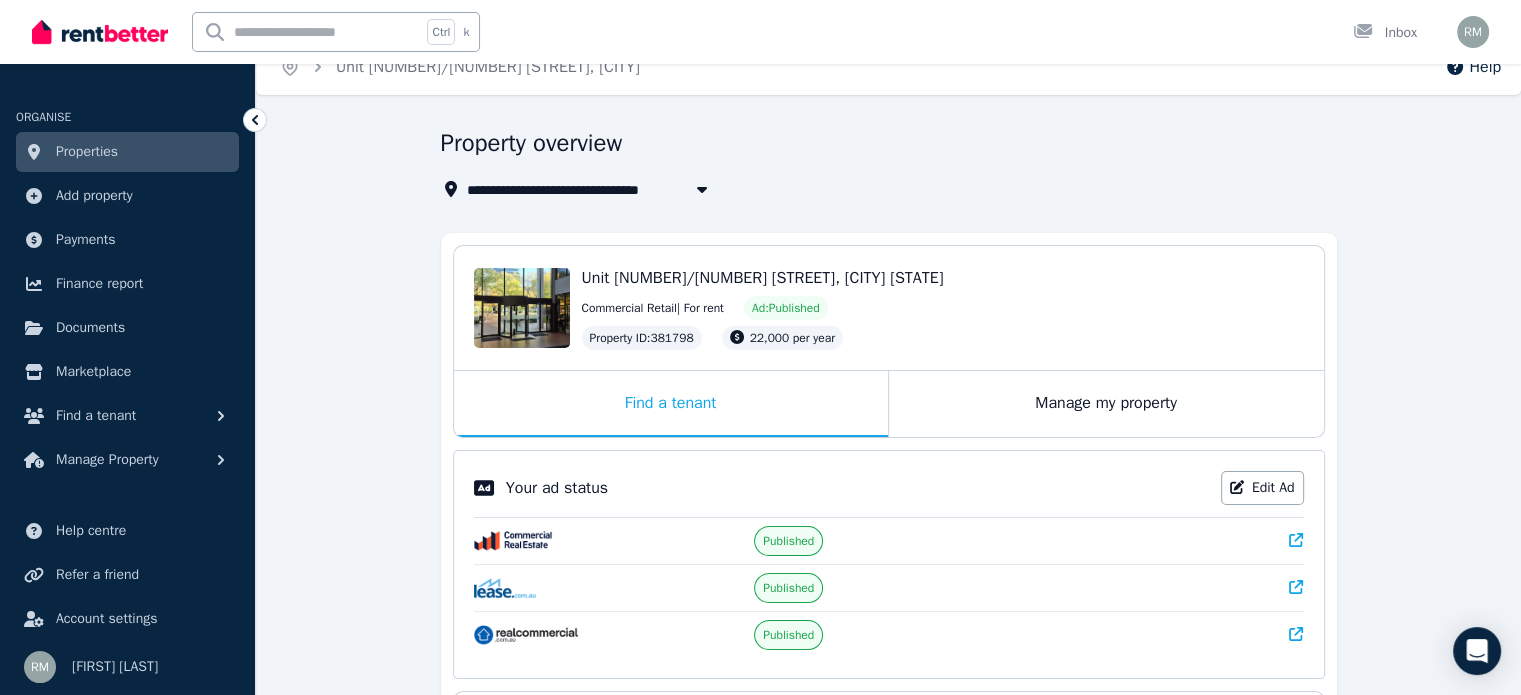 click on "Unit [NUMBER]/[NUMBER] [STREET], [CITY] [STATE] Commercial   Retail  | For rent Ad:  Published Property ID :  [NUMBER] 22,000 per year" at bounding box center (943, 308) 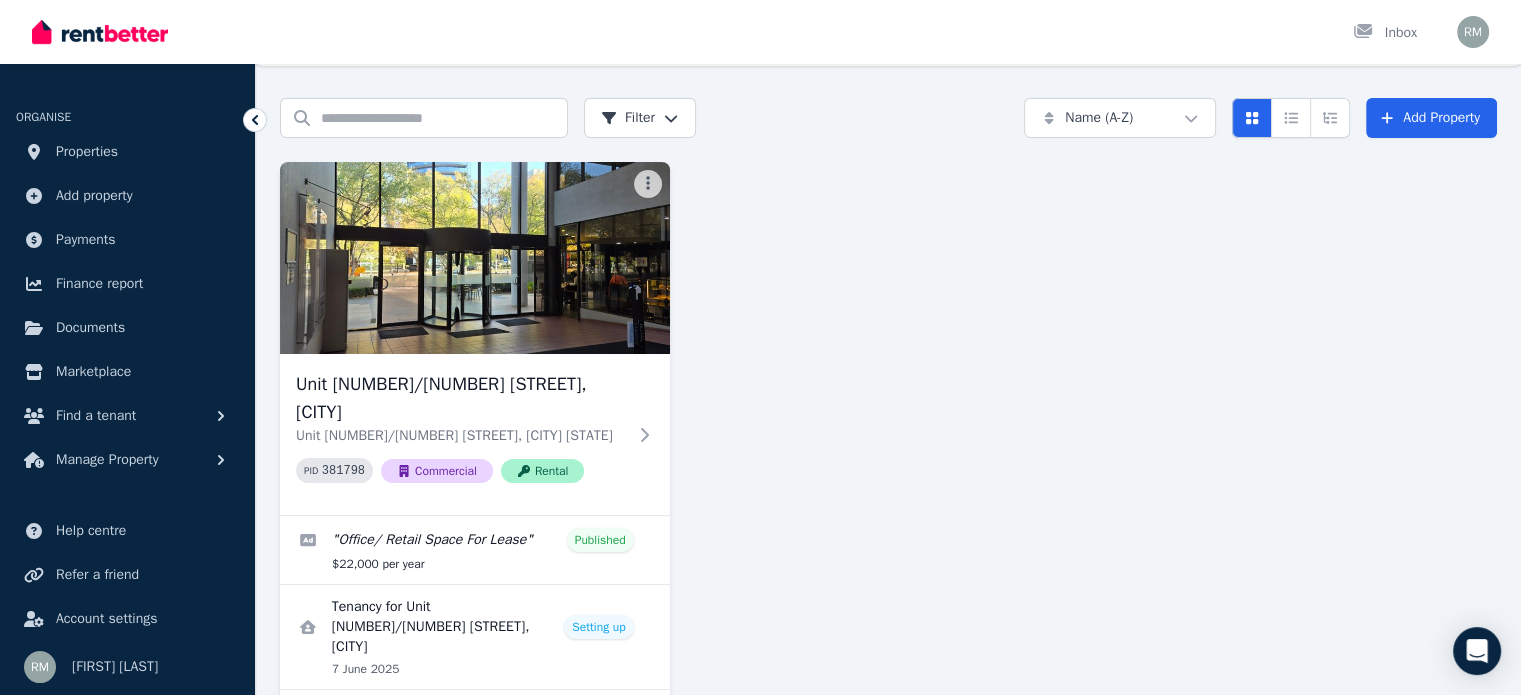 scroll, scrollTop: 84, scrollLeft: 0, axis: vertical 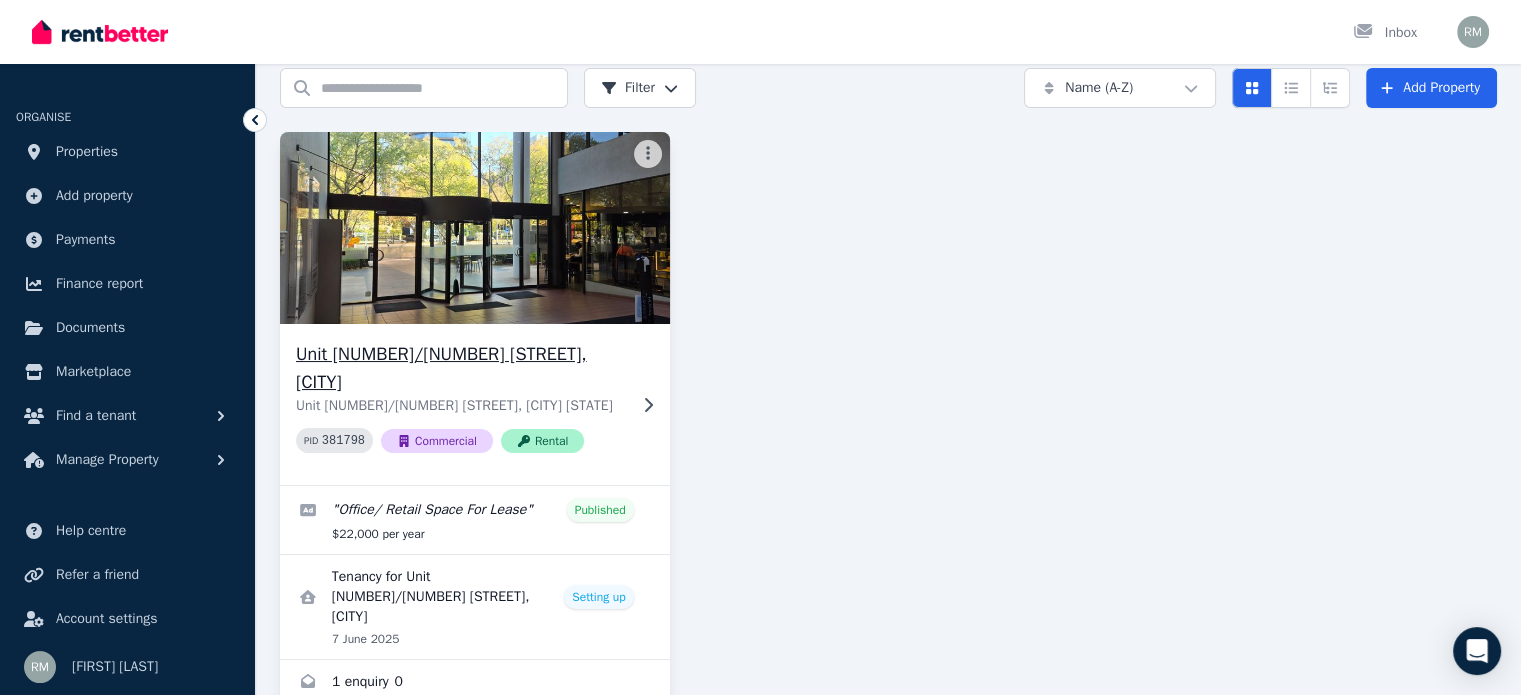 click 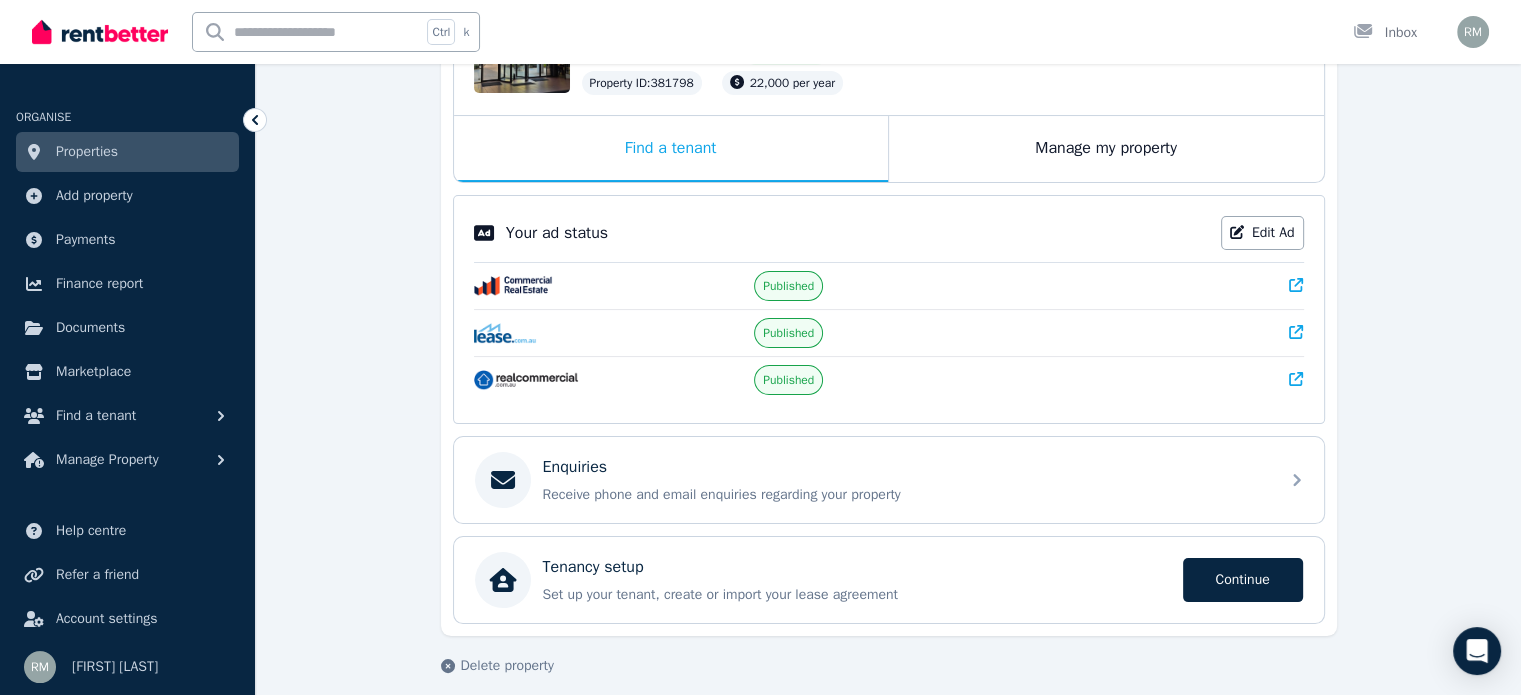 scroll, scrollTop: 292, scrollLeft: 0, axis: vertical 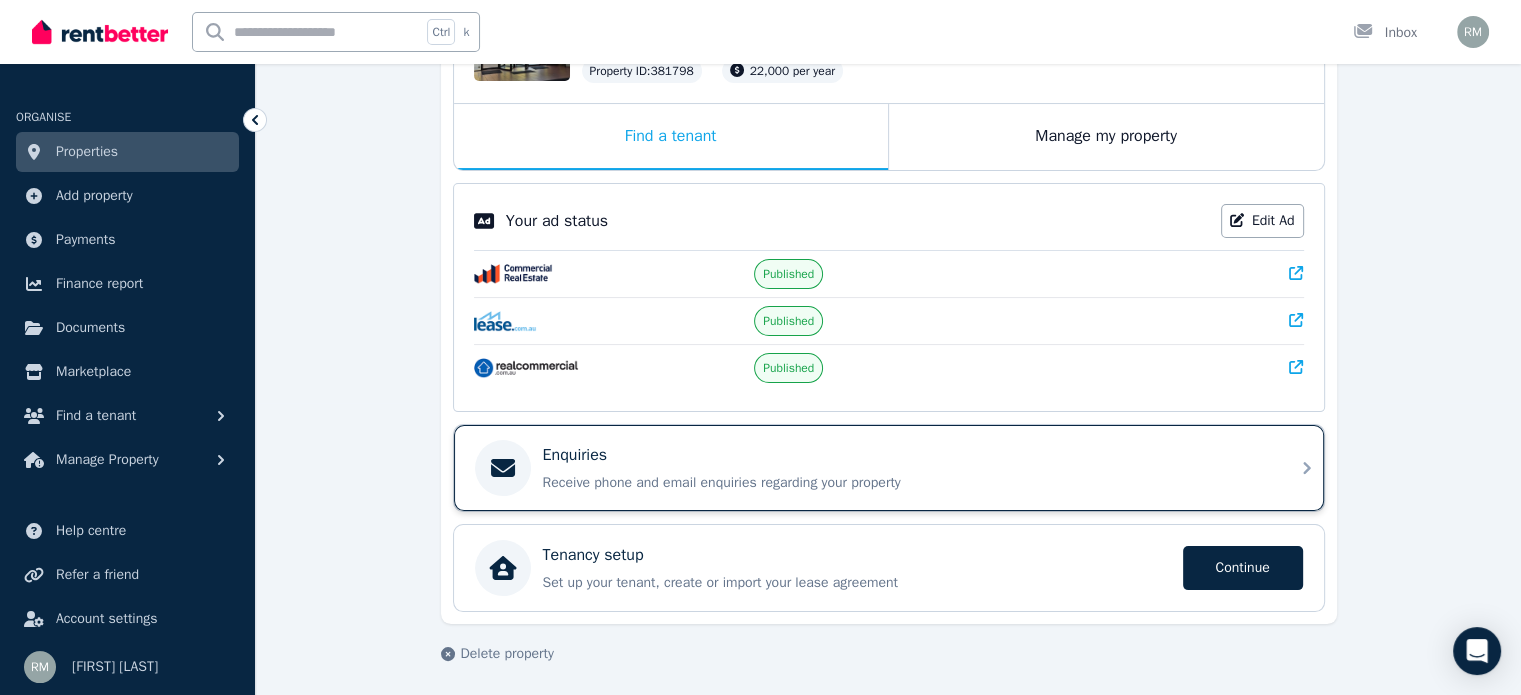 click on "Receive phone and email enquiries regarding your property" at bounding box center [905, 483] 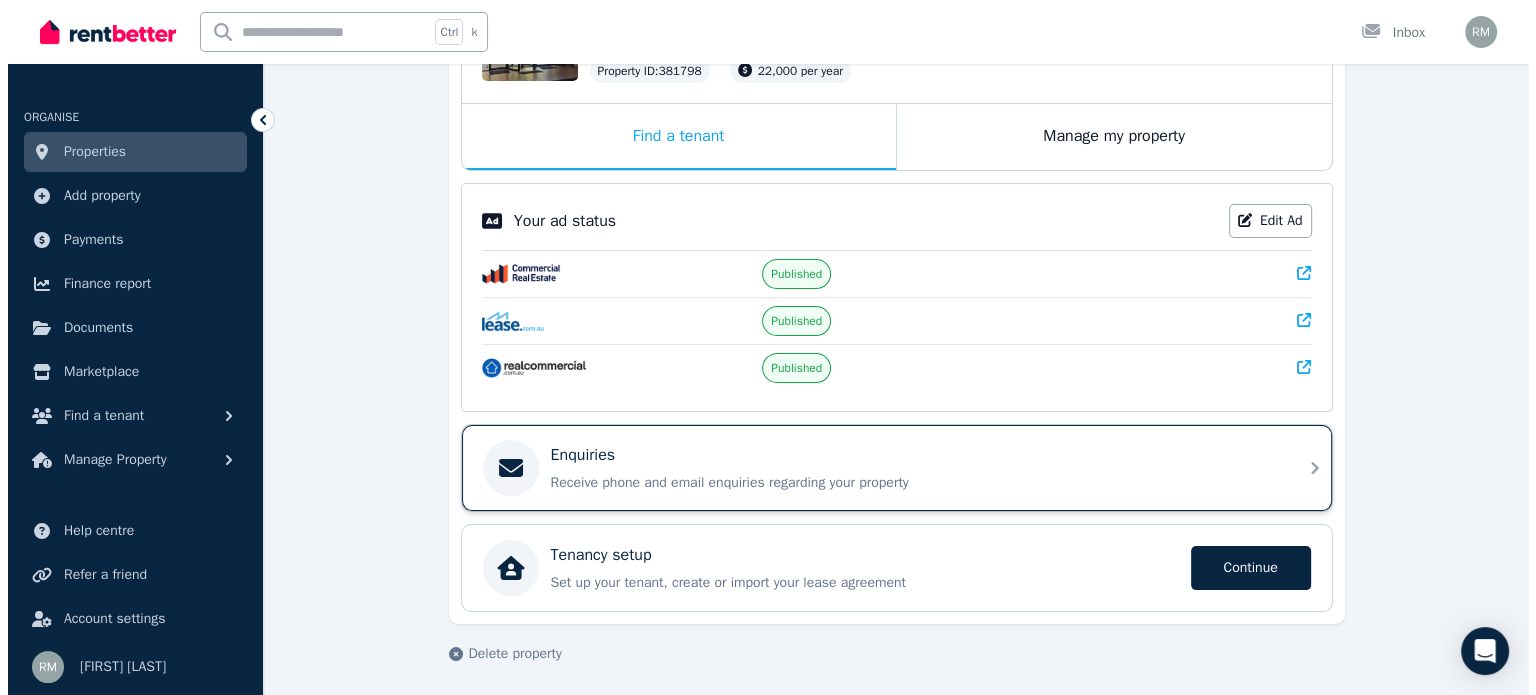 scroll, scrollTop: 0, scrollLeft: 0, axis: both 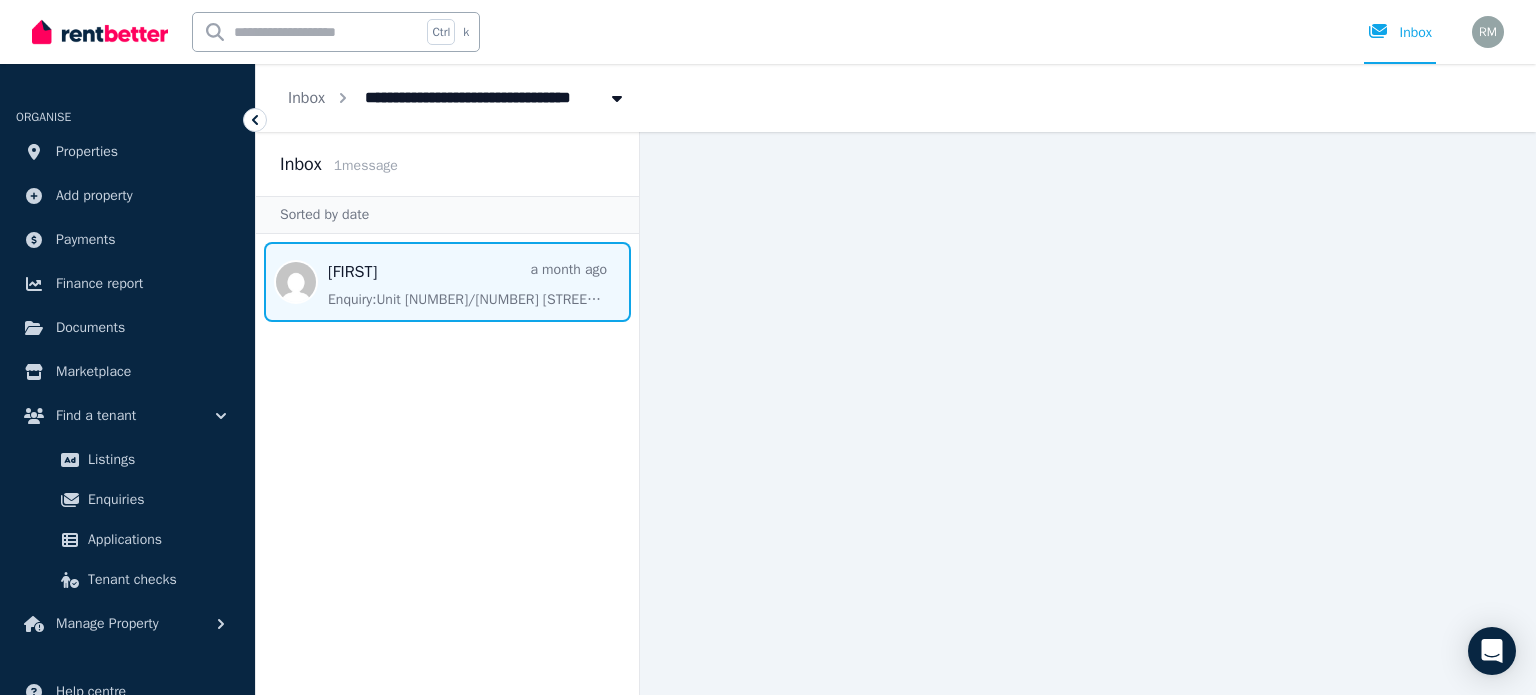 click at bounding box center [447, 282] 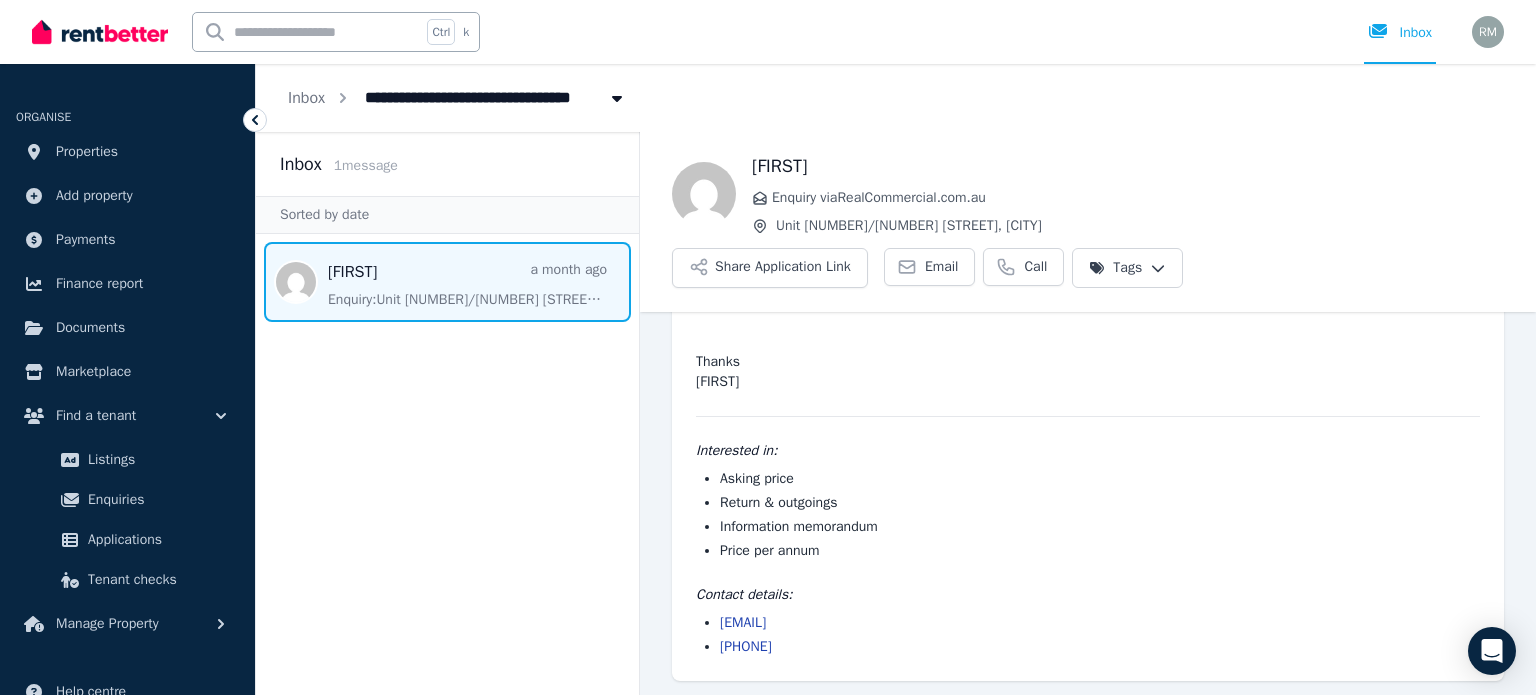 scroll, scrollTop: 142, scrollLeft: 0, axis: vertical 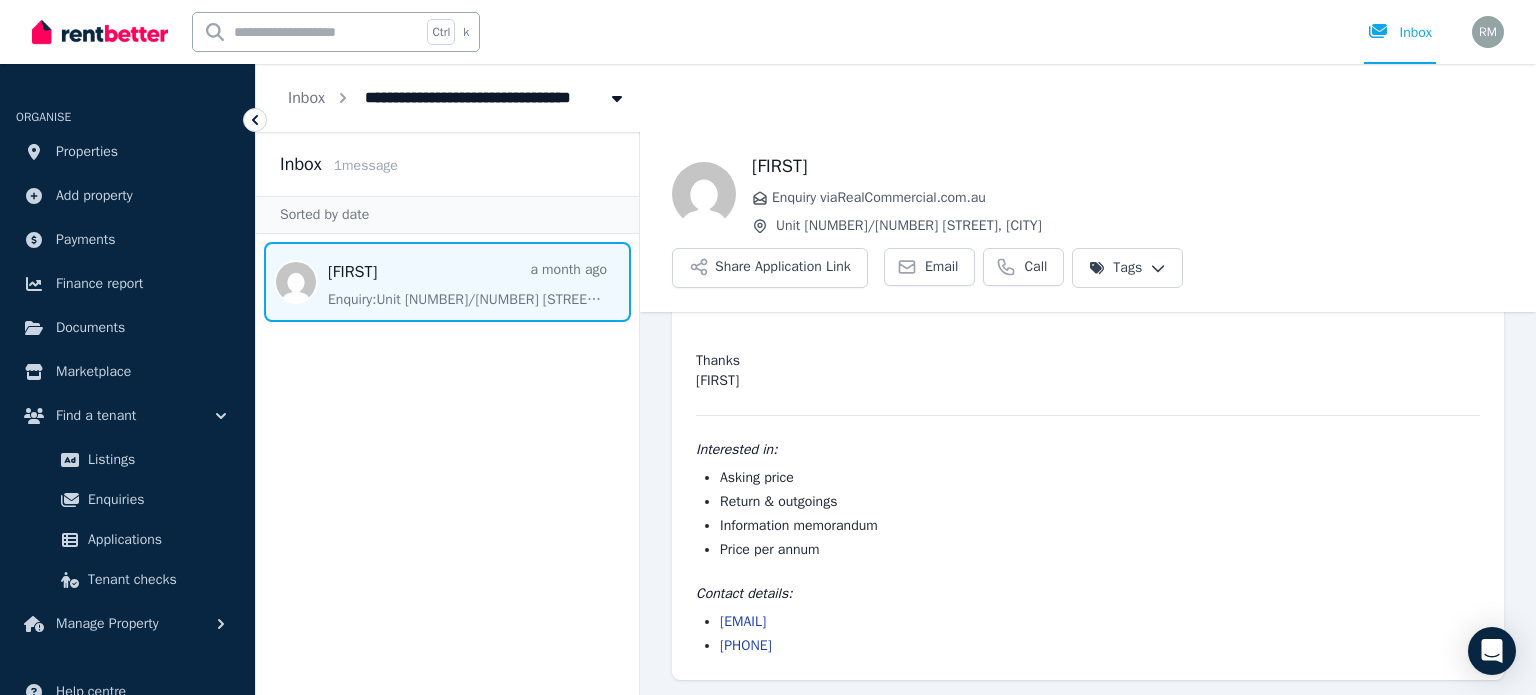 drag, startPoint x: 810, startPoint y: 643, endPoint x: 718, endPoint y: 645, distance: 92.021736 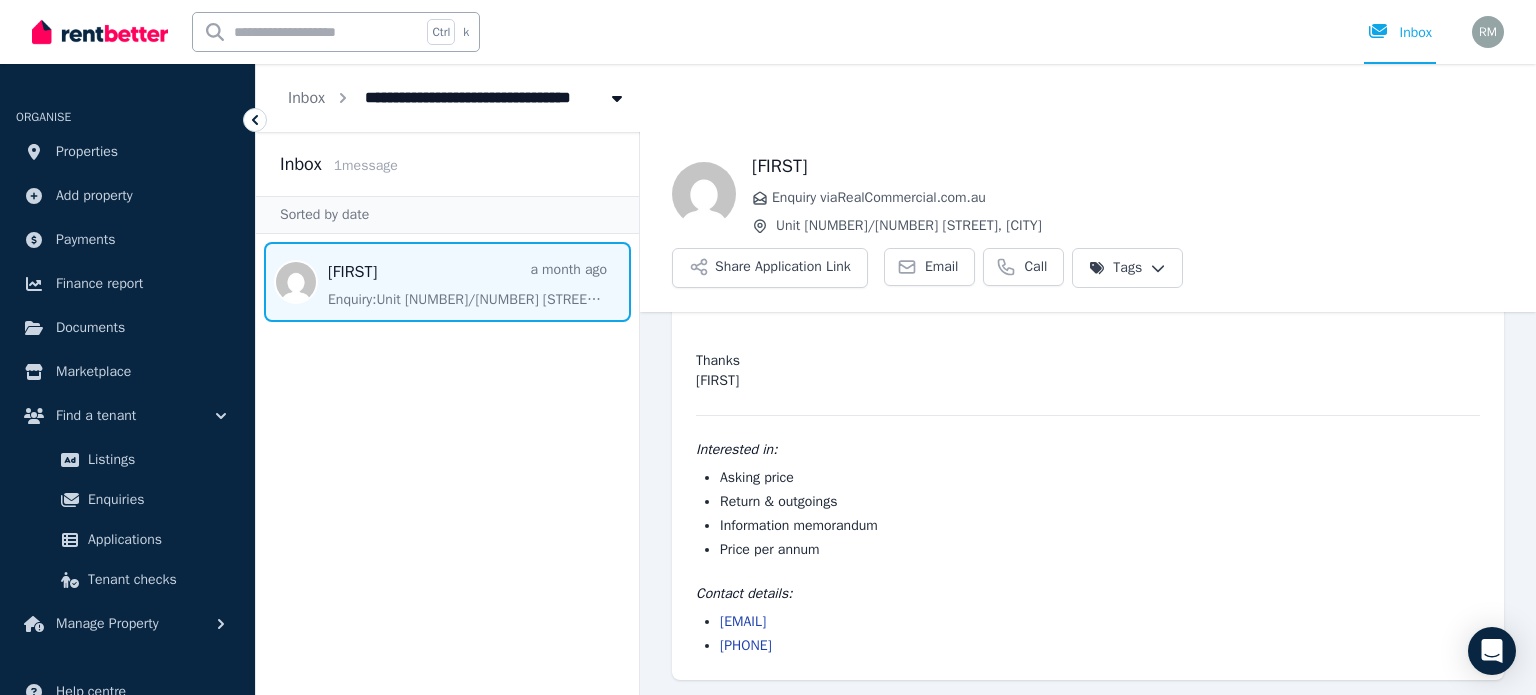 click on "[EMAIL] [PHONE]" at bounding box center [1088, 634] 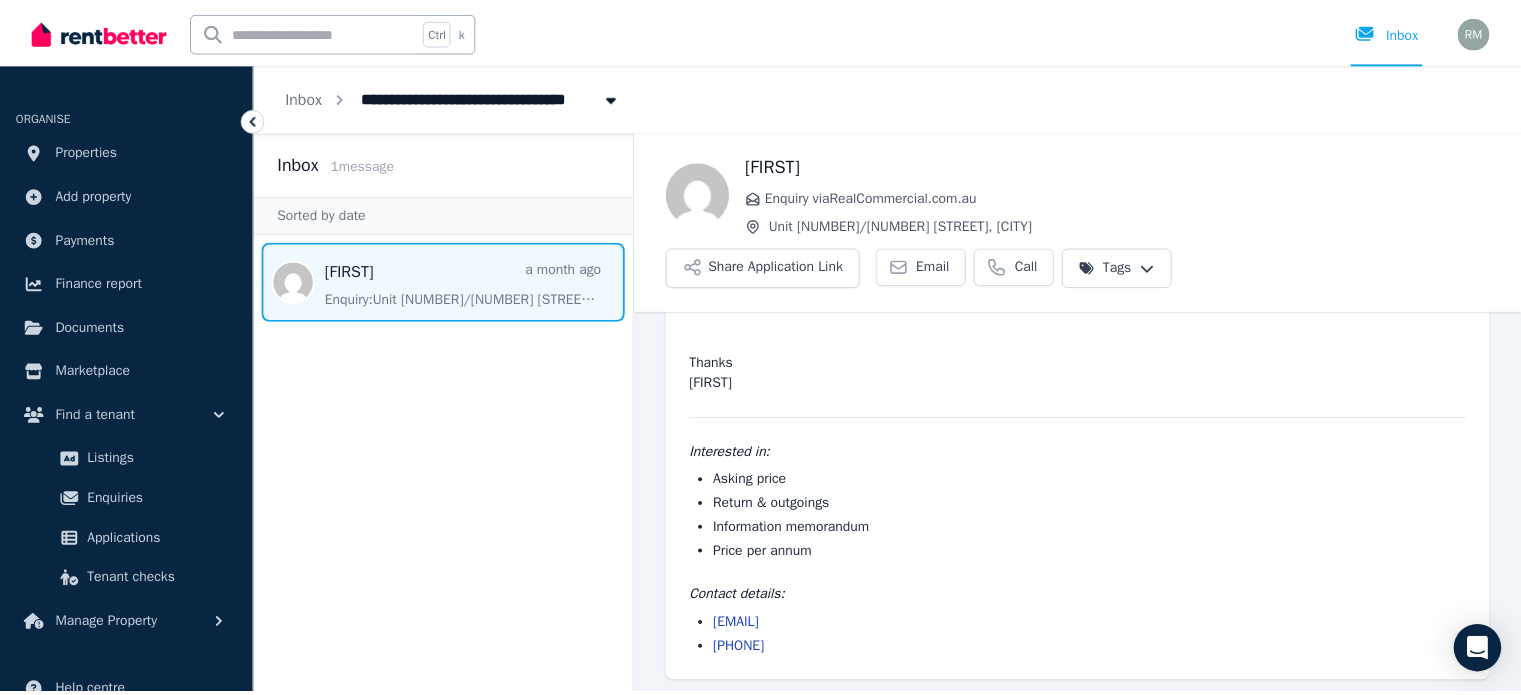 scroll, scrollTop: 142, scrollLeft: 0, axis: vertical 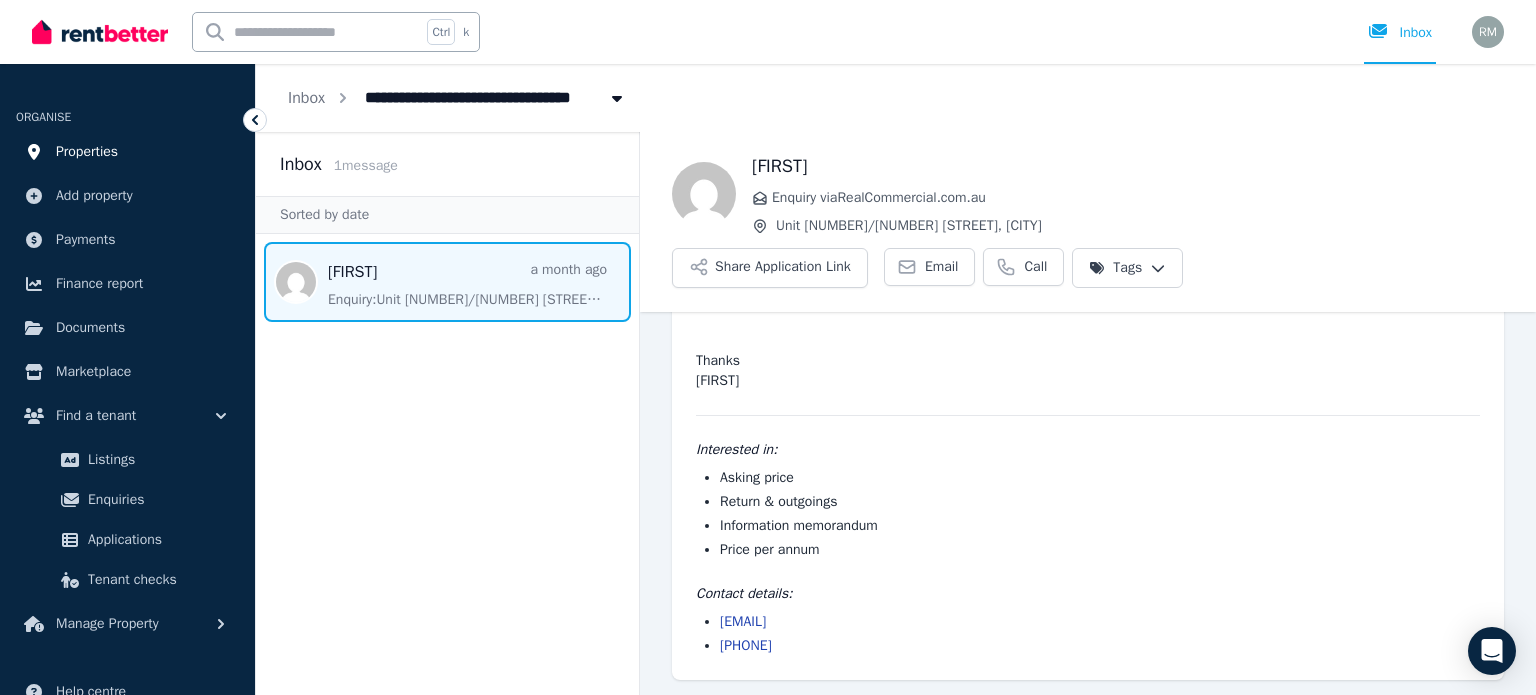 click on "Properties" at bounding box center [87, 152] 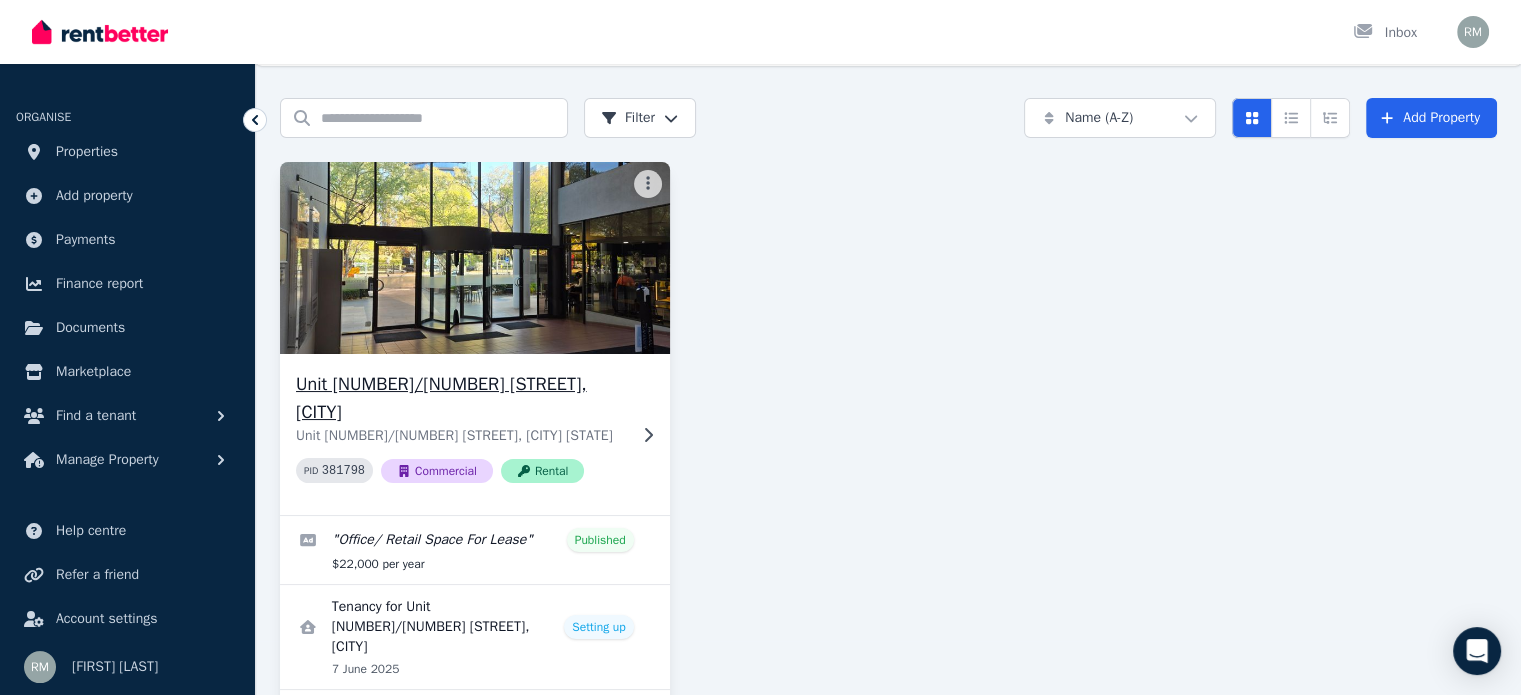 scroll, scrollTop: 84, scrollLeft: 0, axis: vertical 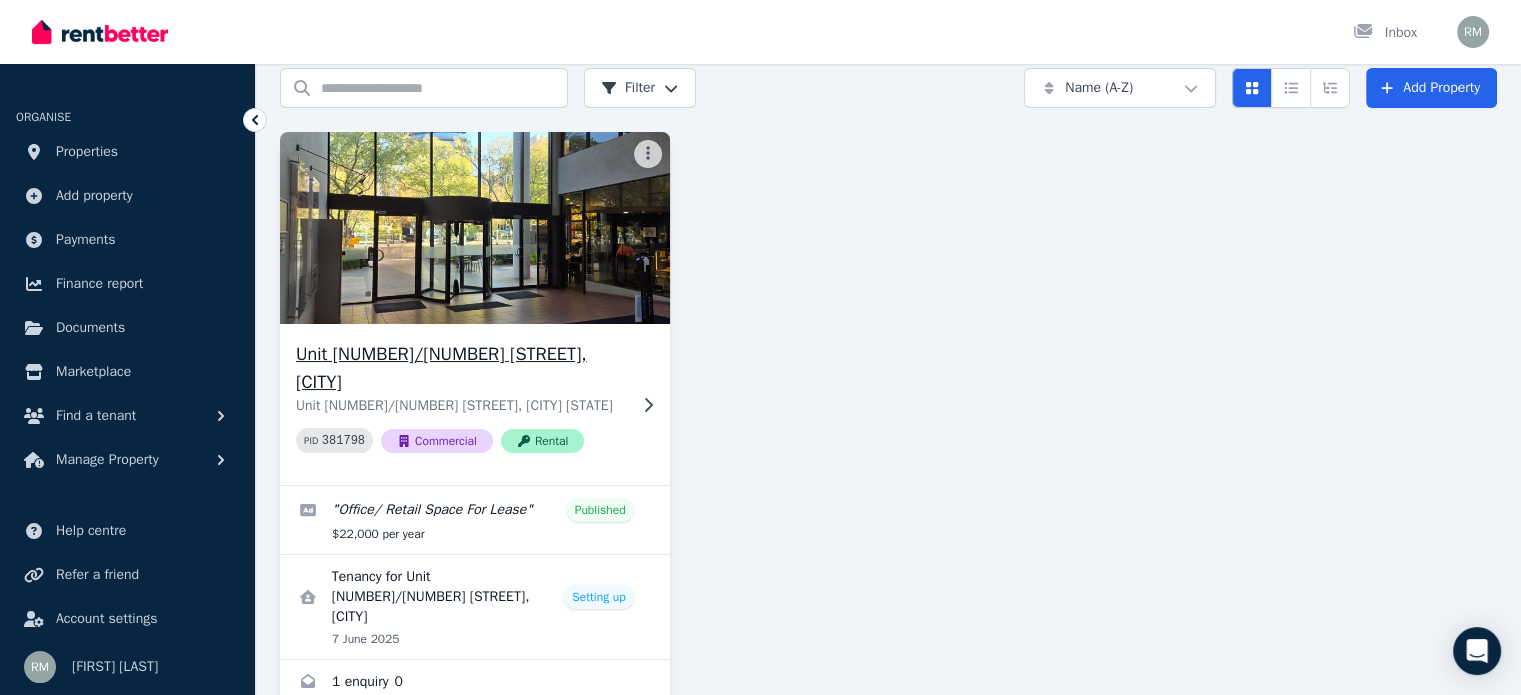 click on "Unit [NUMBER]/[NUMBER] [STREET], [CITY]" at bounding box center [461, 368] 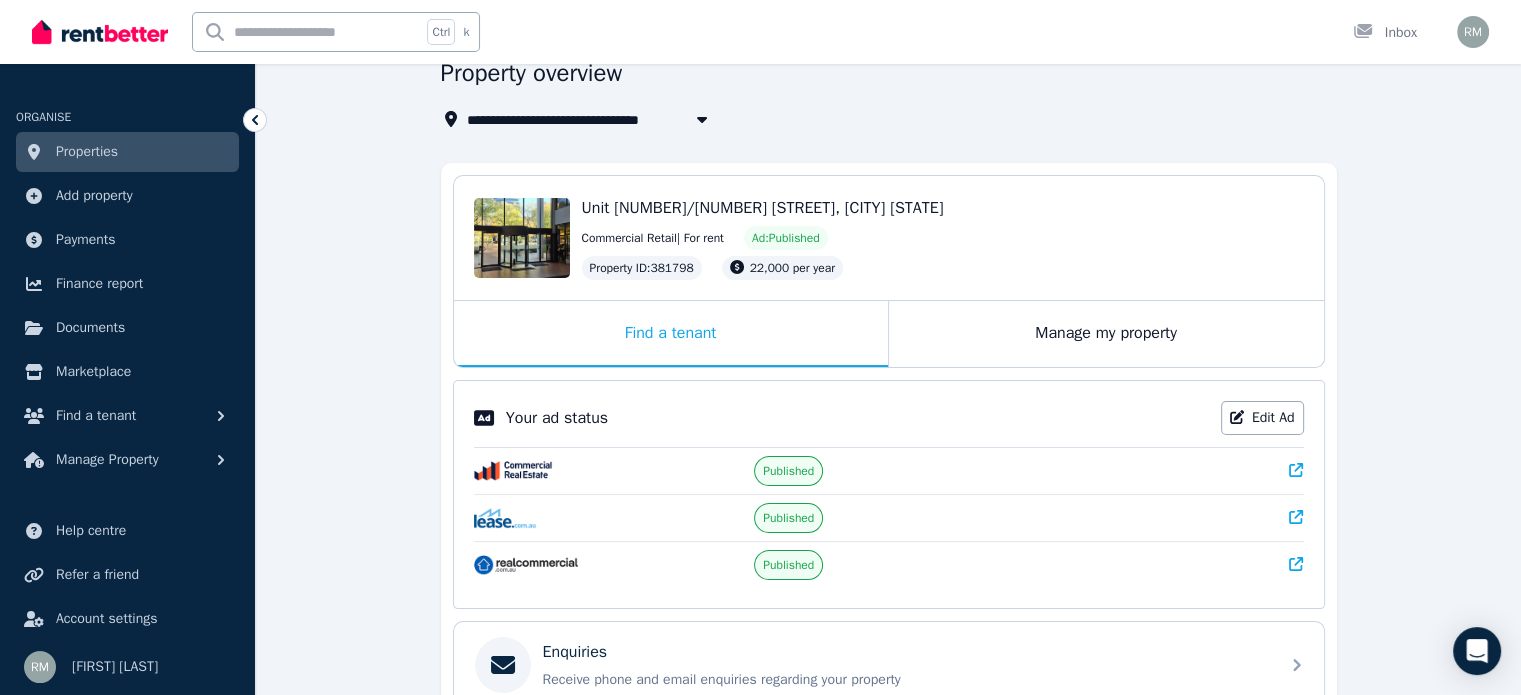 scroll, scrollTop: 133, scrollLeft: 0, axis: vertical 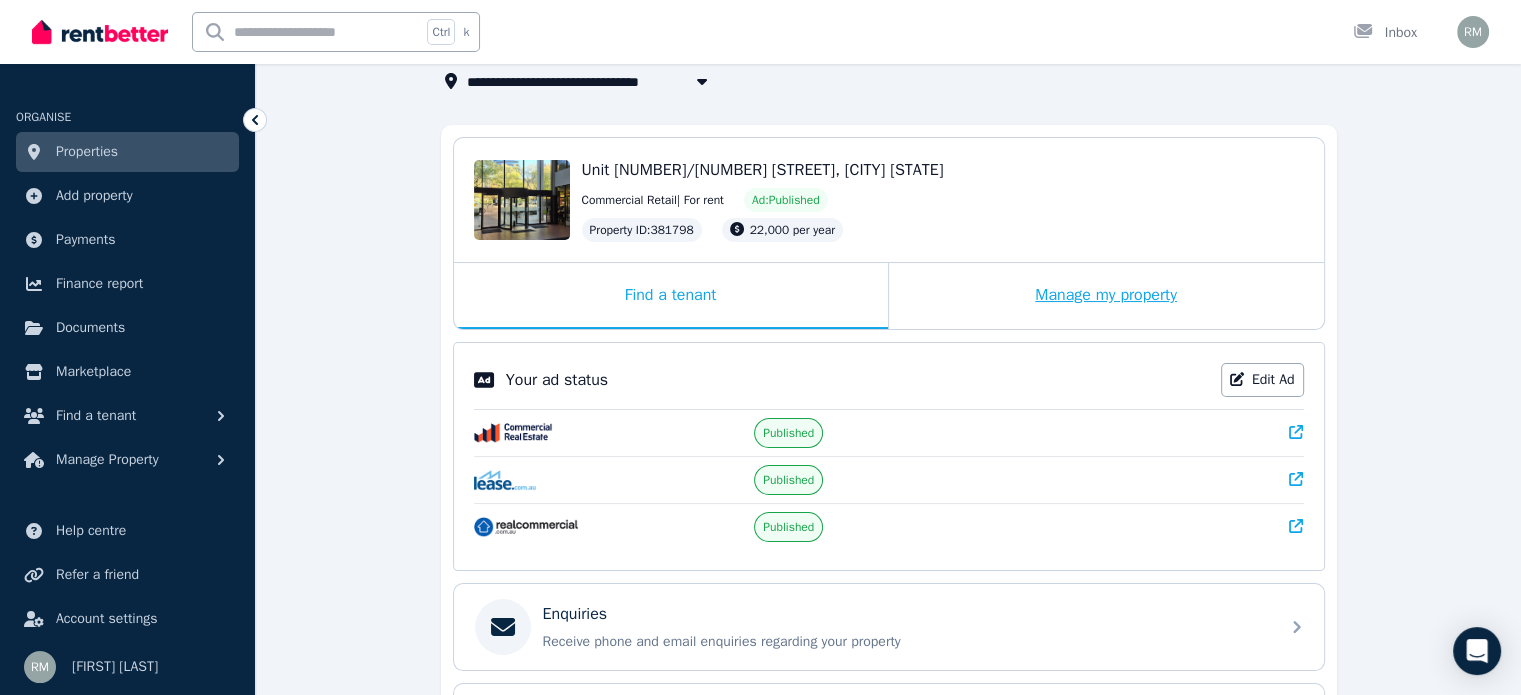 click on "Manage my property" at bounding box center (1106, 296) 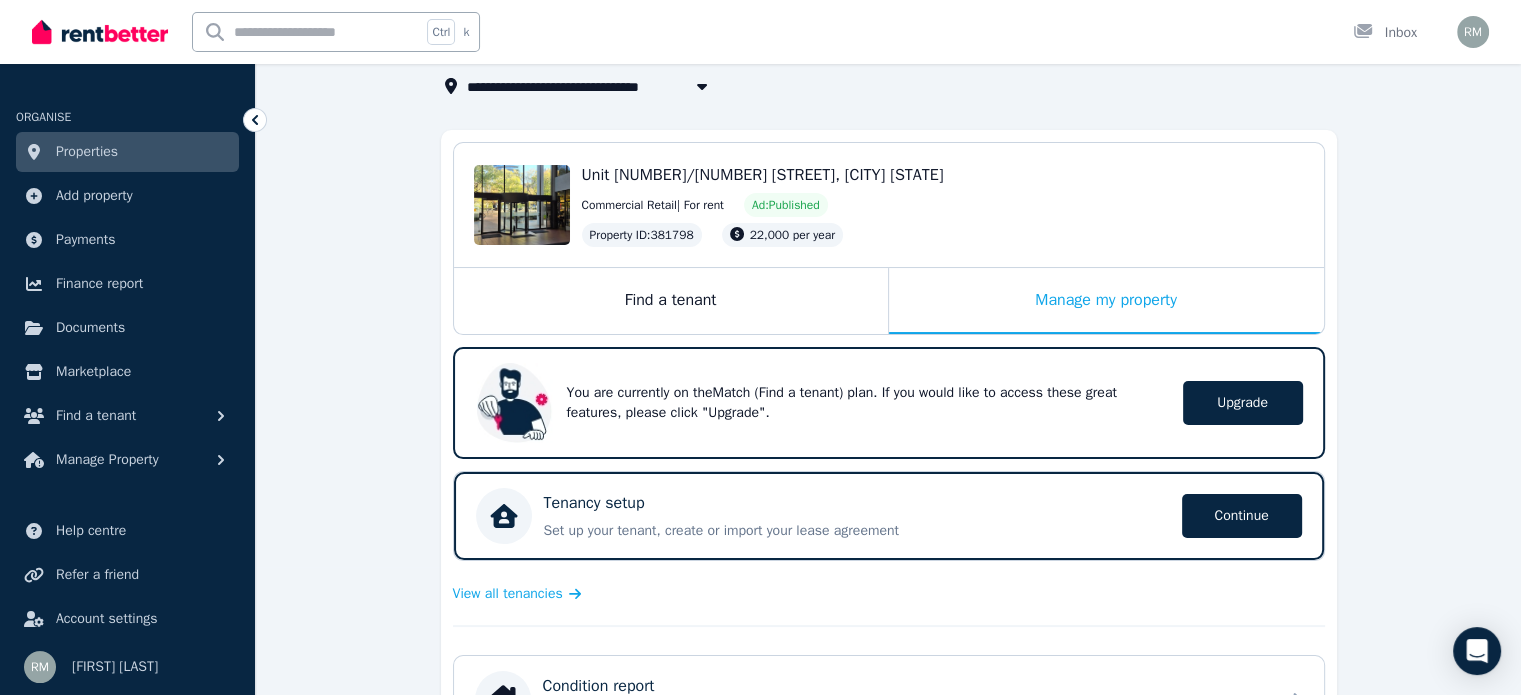scroll, scrollTop: 89, scrollLeft: 0, axis: vertical 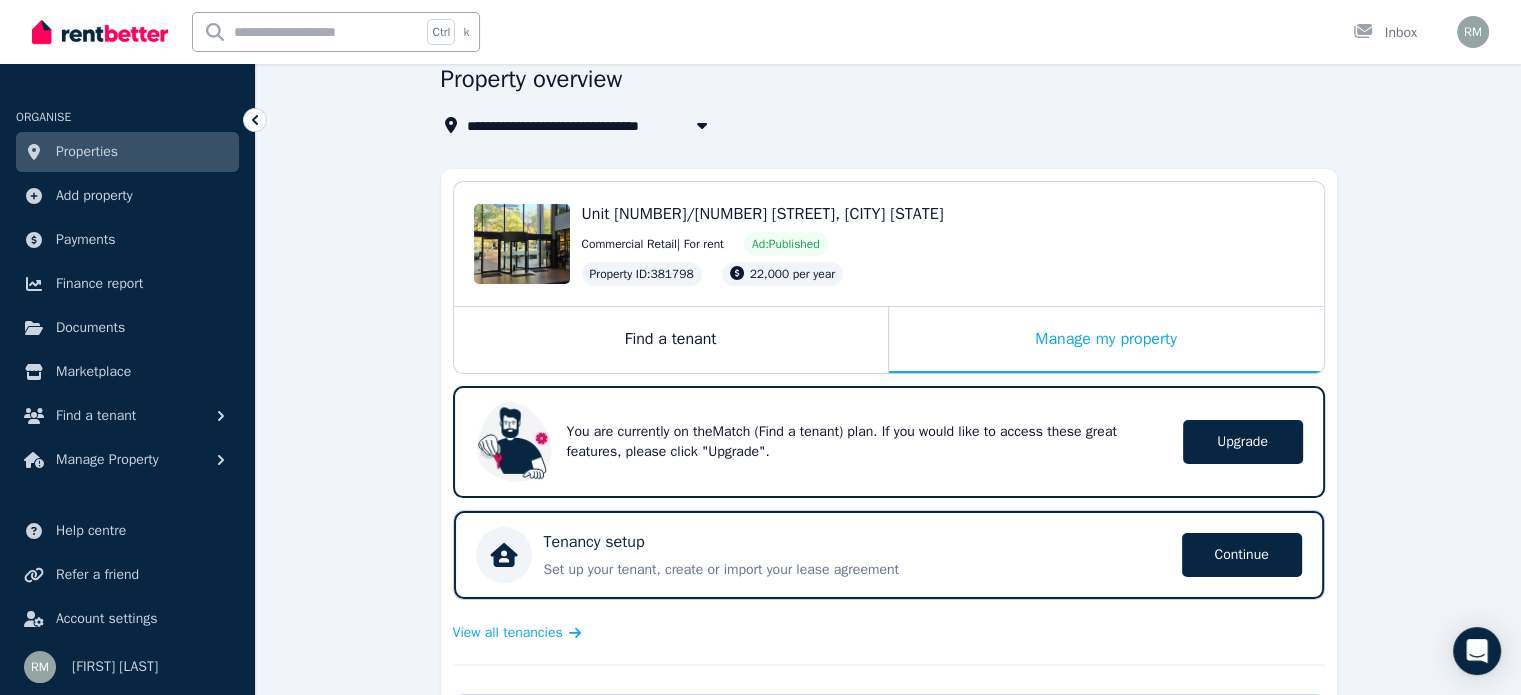 click on "Unit [NUMBER]/[NUMBER] [STREET], [CITY]" at bounding box center [618, 125] 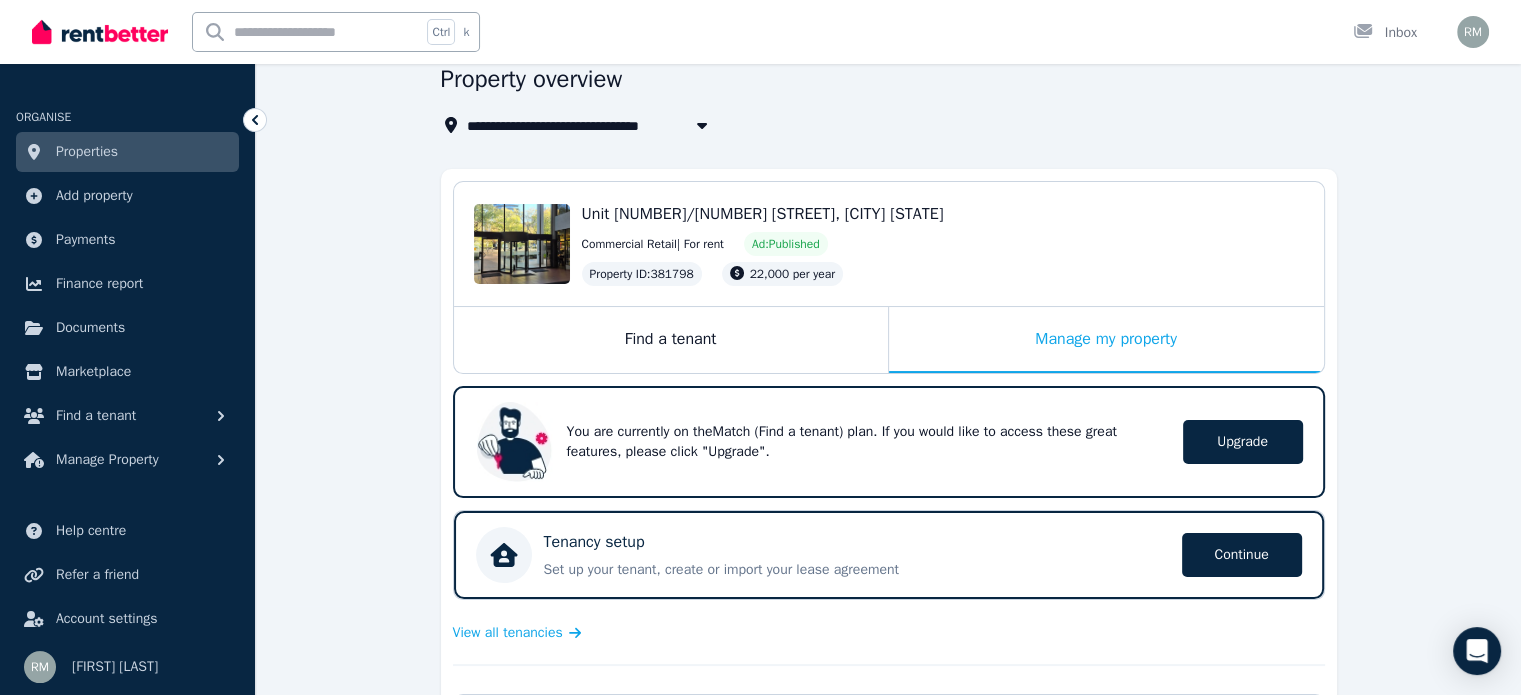 click on "Properties" at bounding box center [127, 152] 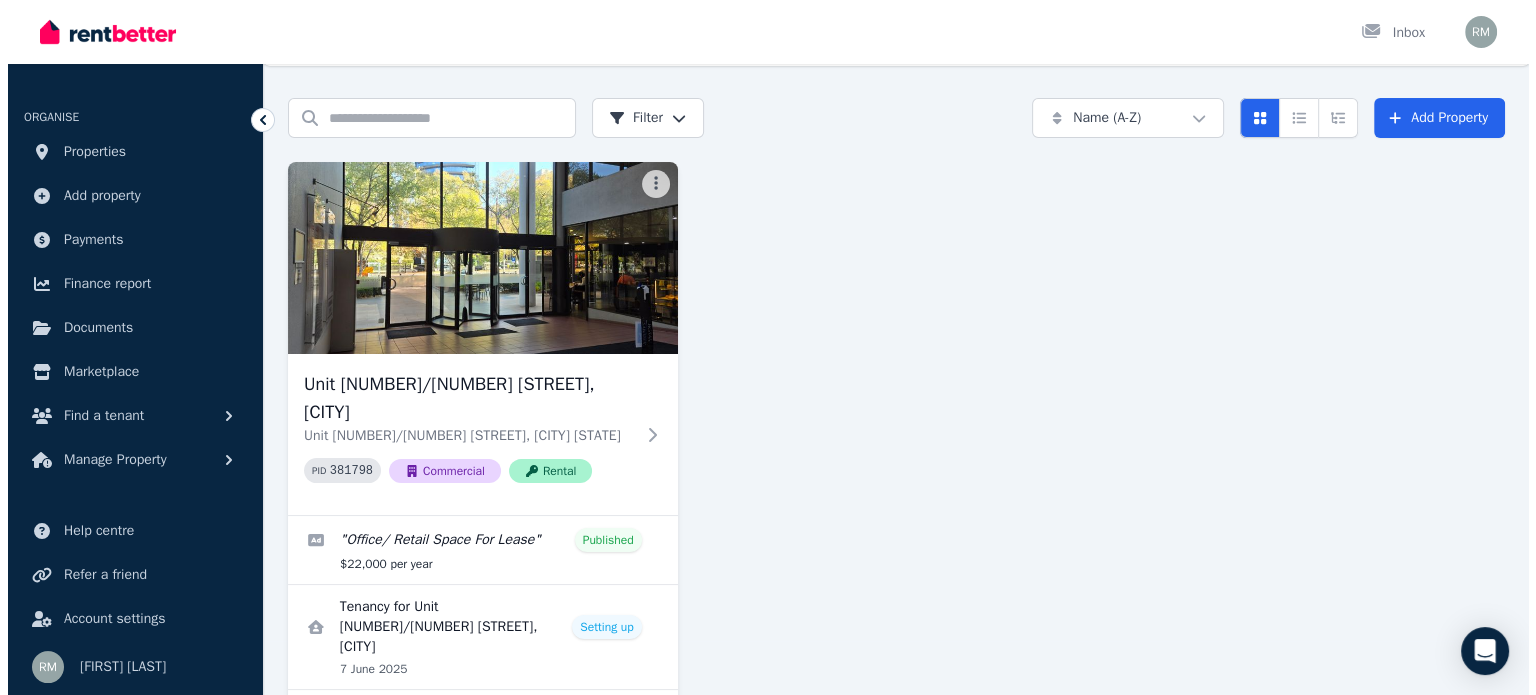 scroll, scrollTop: 84, scrollLeft: 0, axis: vertical 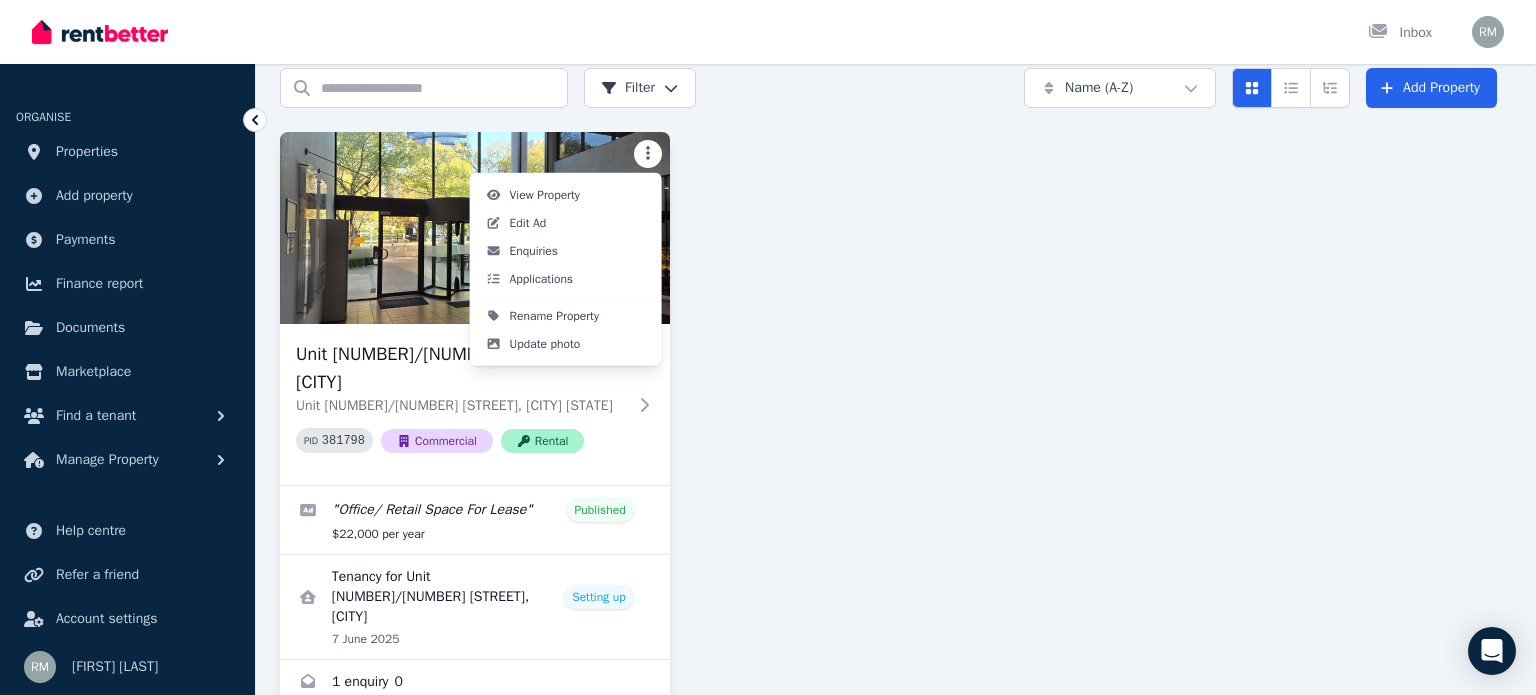 click on "Open main menu Inbox Open user menu ORGANISE Properties Add property Payments Finance report Documents Marketplace Find a tenant Manage Property Help centre Refer a friend Account settings Your profile [FIRST] [LAST] Home Properties Help Search properties Filter Name (A-Z) Add Property Unit [NUMBER]/[NUMBER] [STREET], [CITY] Unit [NUMBER]/[NUMBER] [STREET], [CITY] [STATE] [POSTCODE] PID [NUMBER] Commercial Rental " Office/ Retail Space For Lease " Published $22,000 per year Tenancy for Unit [NUMBER]/[NUMBER] [STREET], [CITY] Setting up [DATE] [NUMBER]   enquiry [NUMBER]
View Property Edit Ad Enquiries Applications Rename Property Update photo" at bounding box center [768, 263] 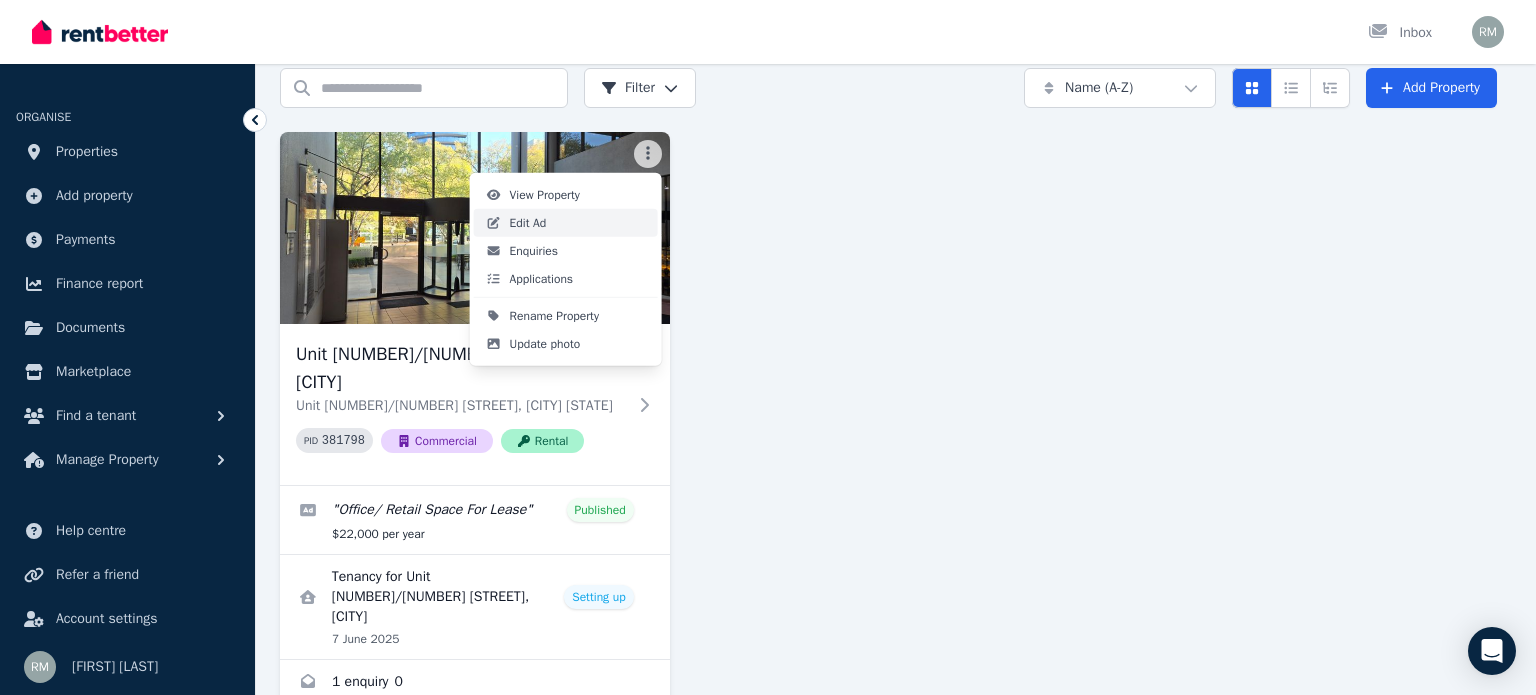 click on "Edit Ad" at bounding box center [528, 223] 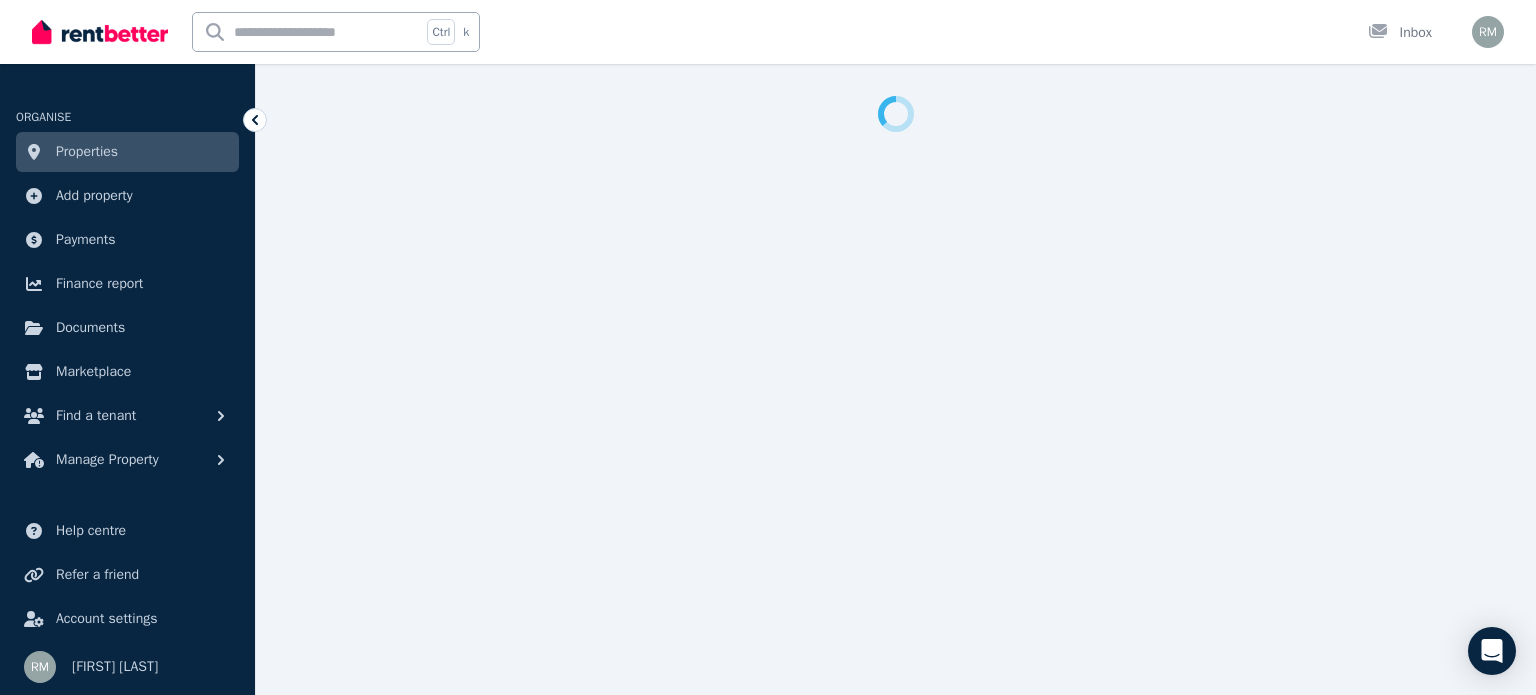 select on "***" 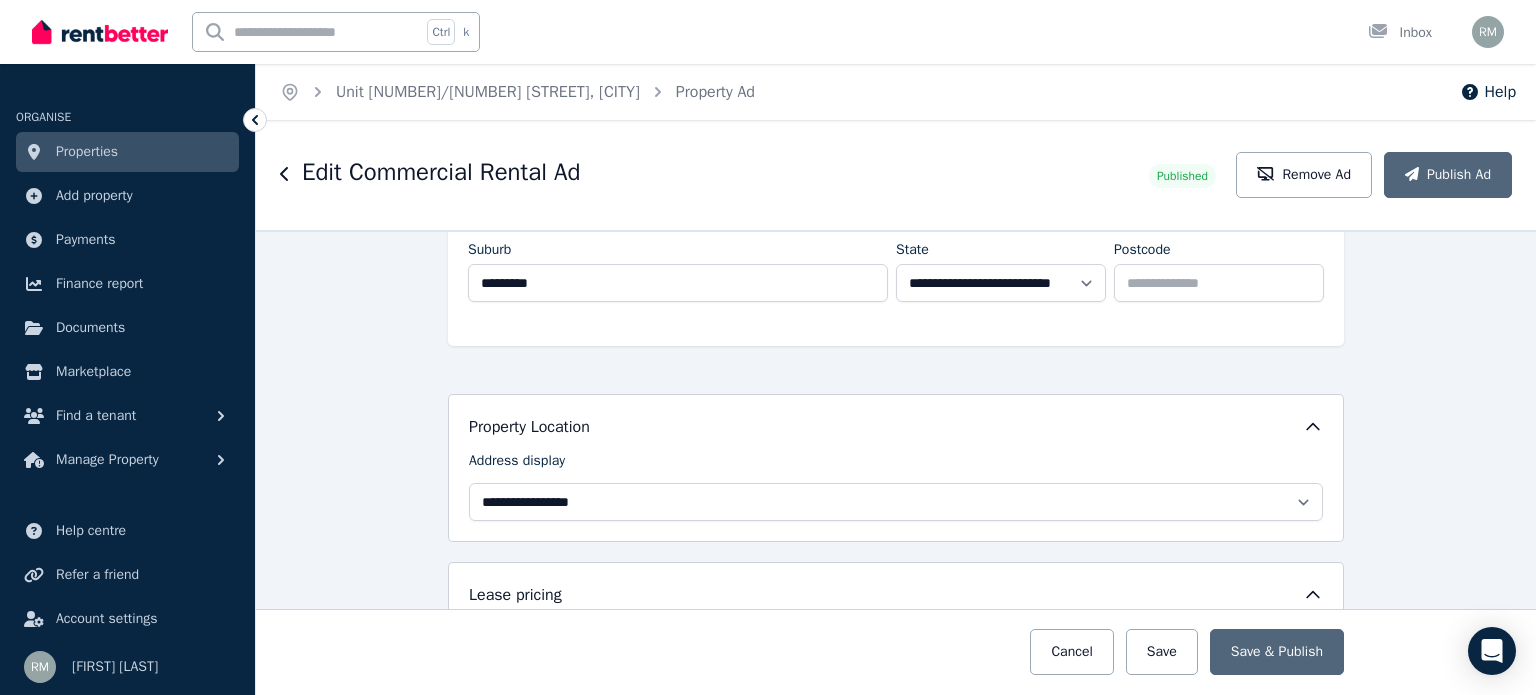 scroll, scrollTop: 400, scrollLeft: 0, axis: vertical 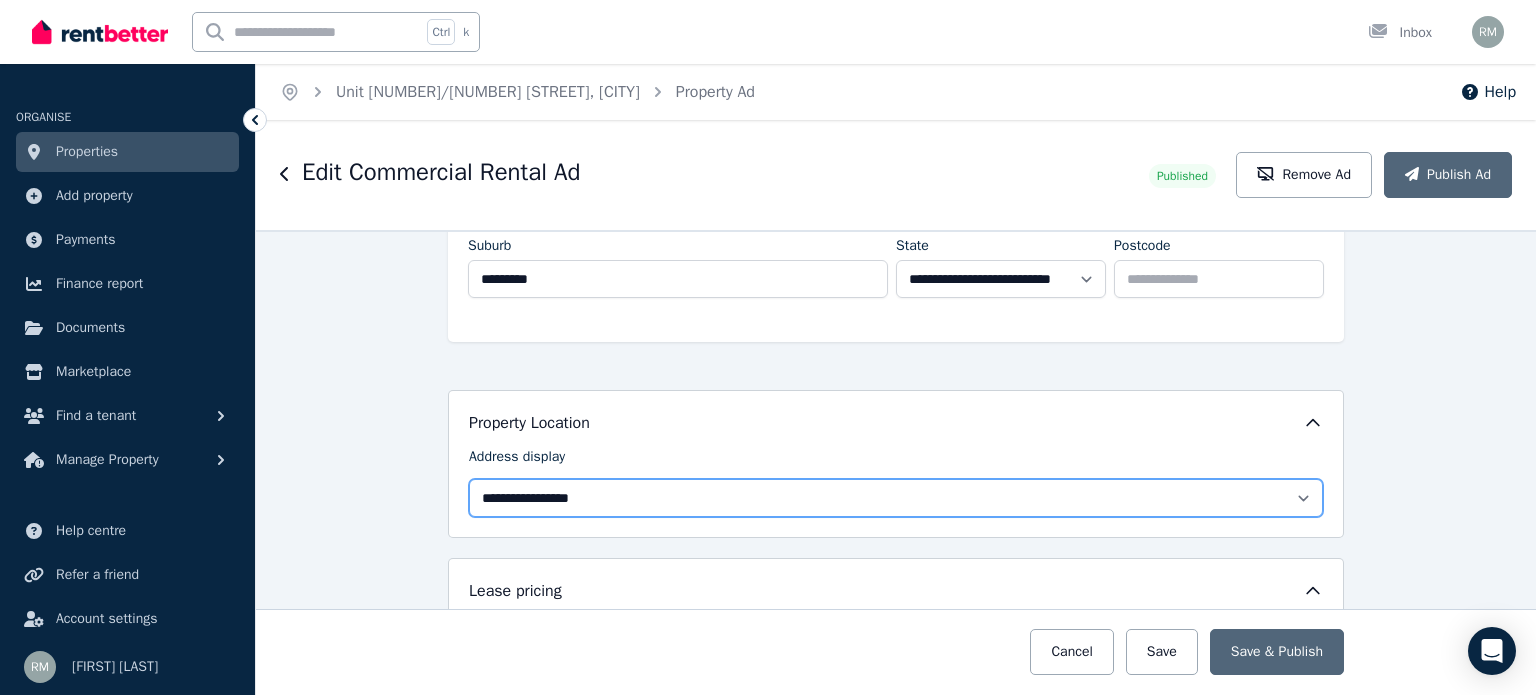 click on "**********" at bounding box center (896, 498) 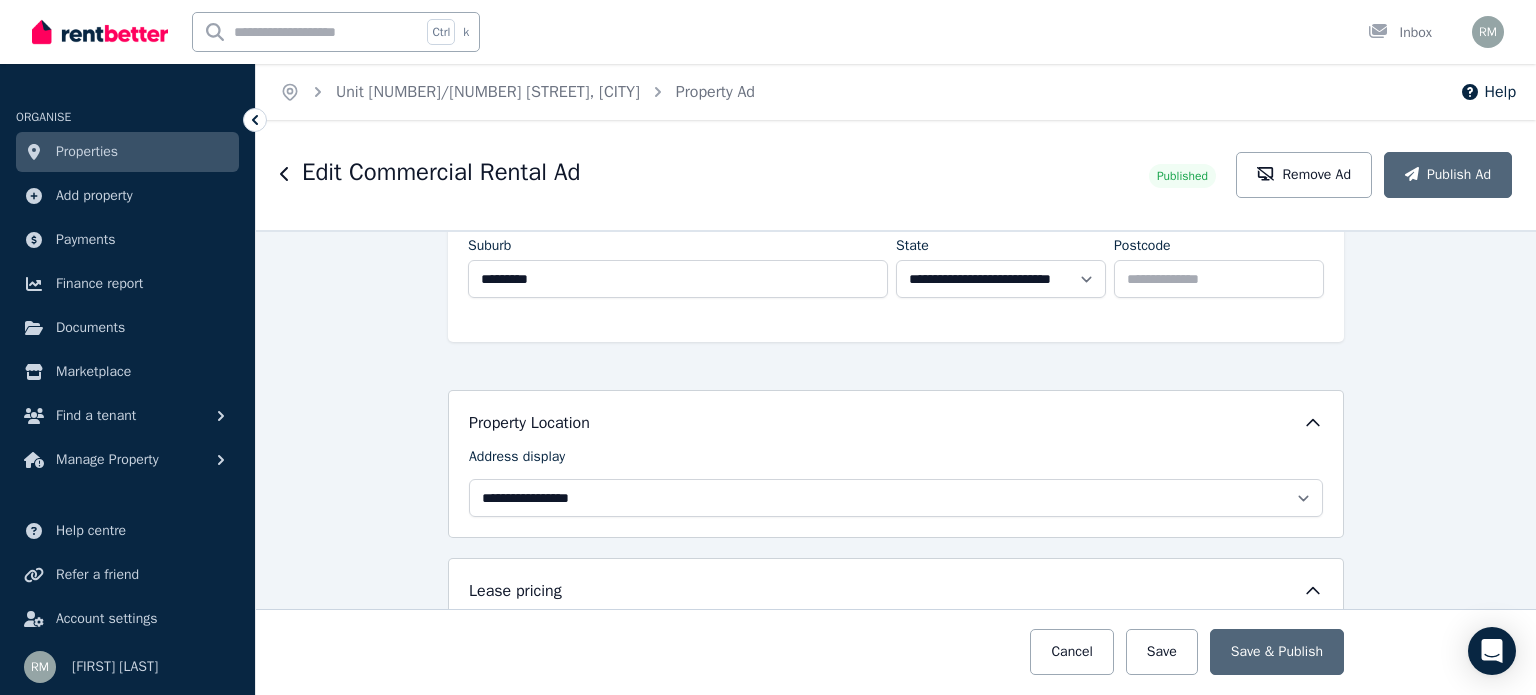 click on "**********" at bounding box center [896, 462] 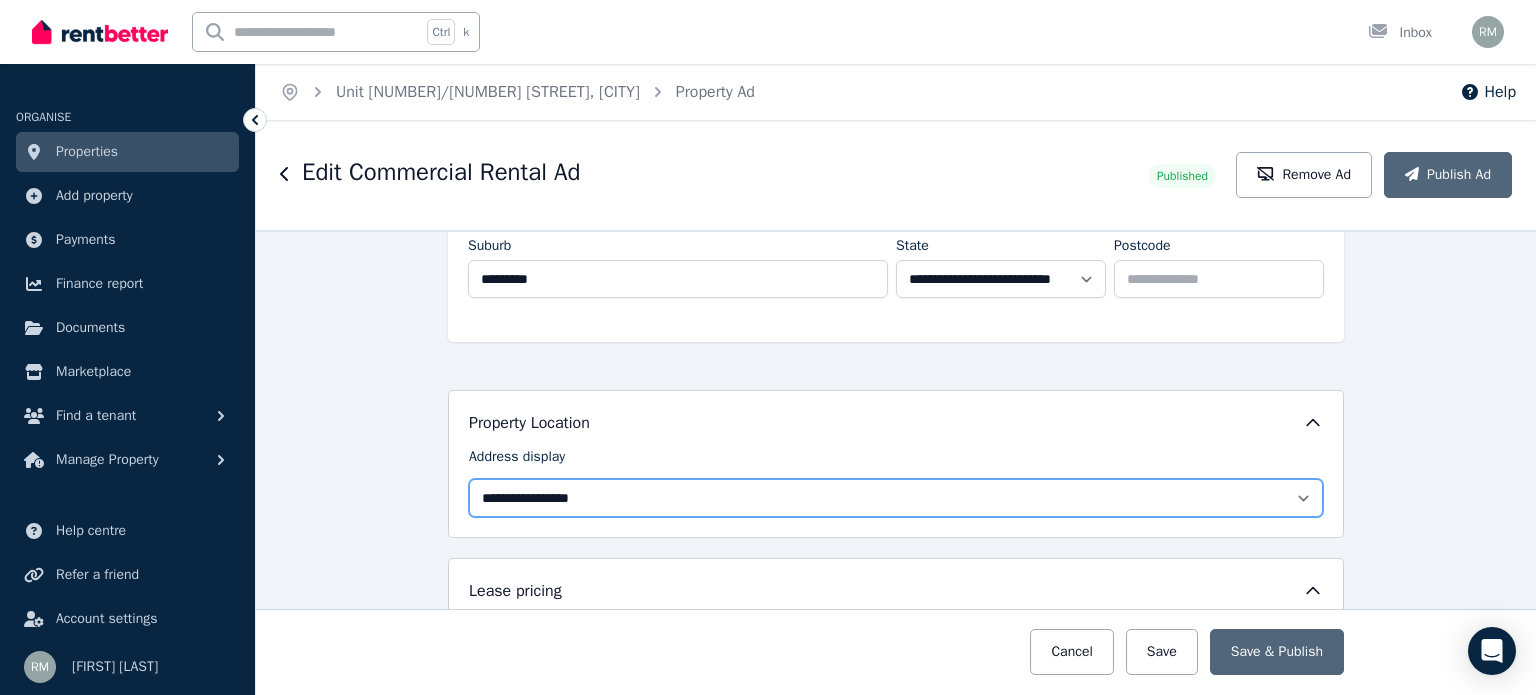 click on "**********" at bounding box center (896, 498) 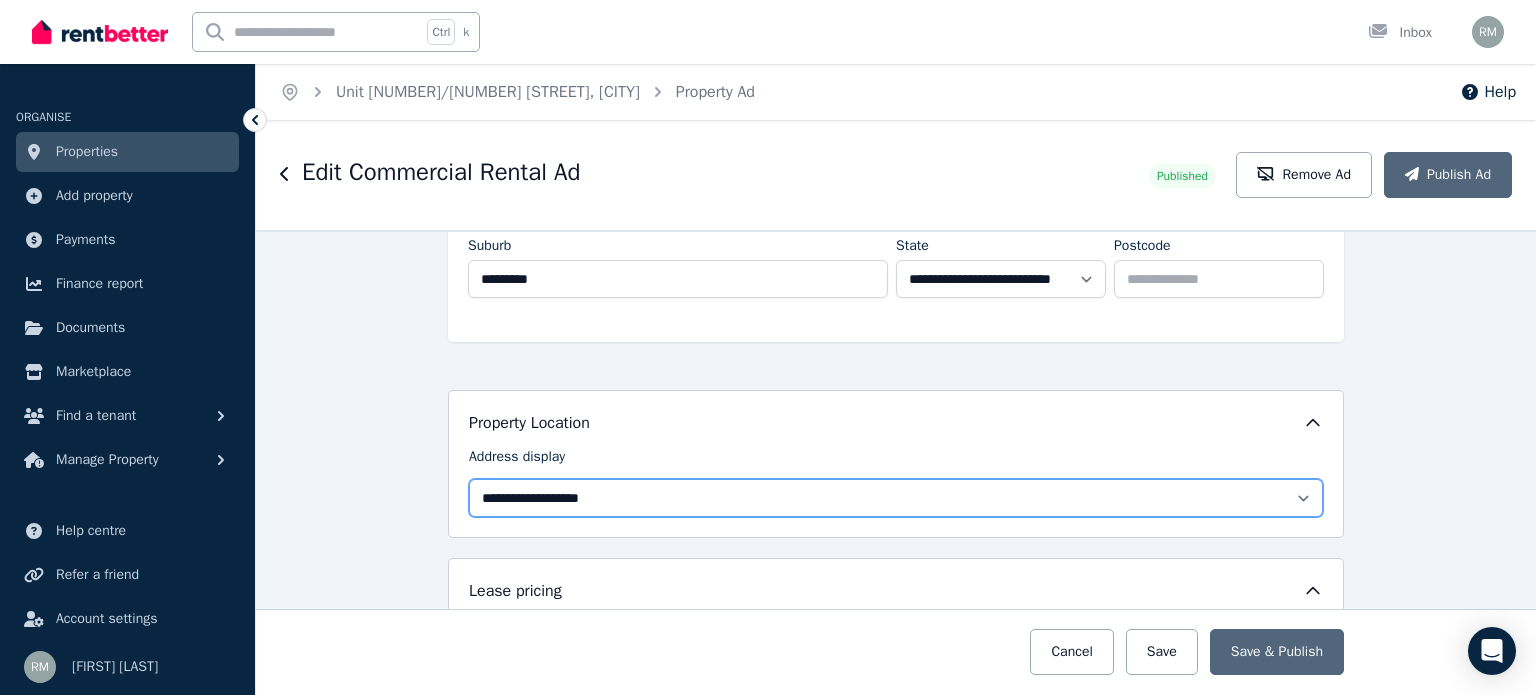 click on "**********" at bounding box center [896, 498] 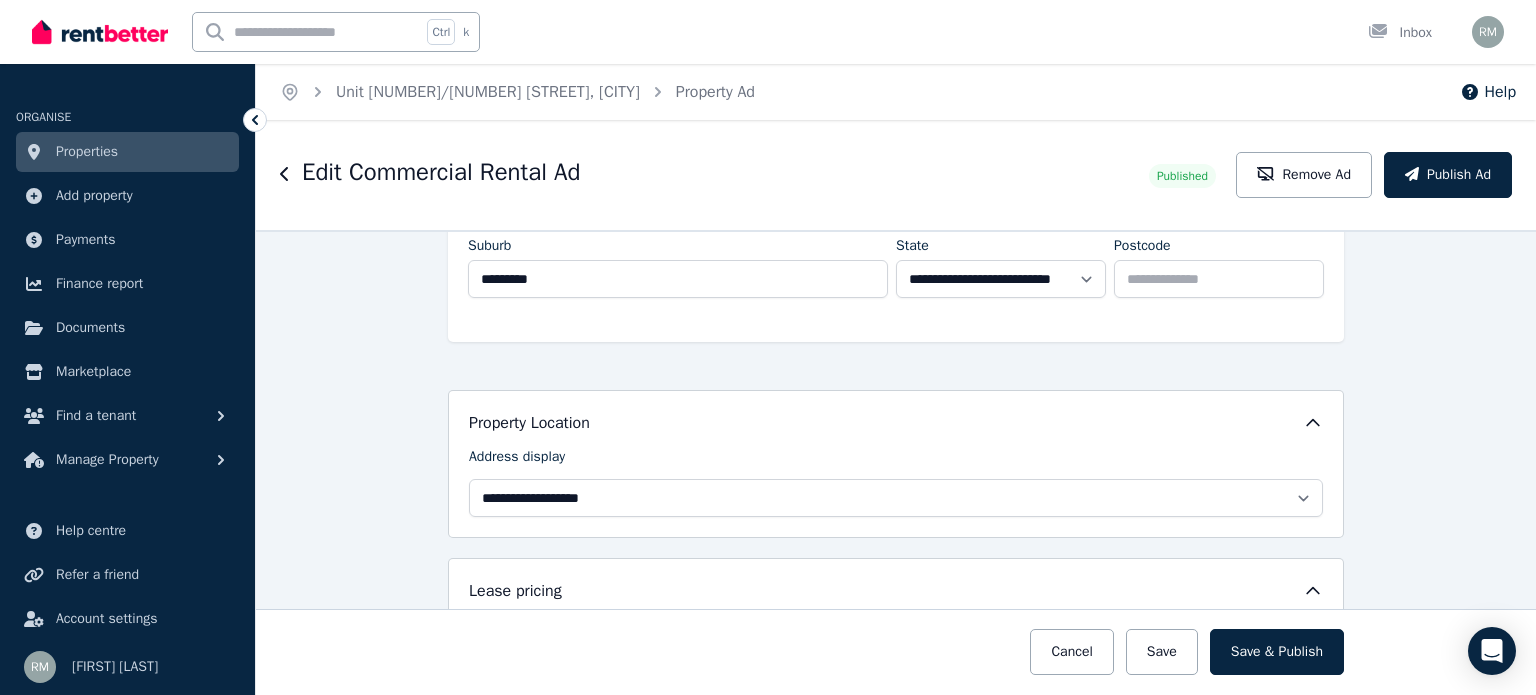 click on "**********" at bounding box center (896, 462) 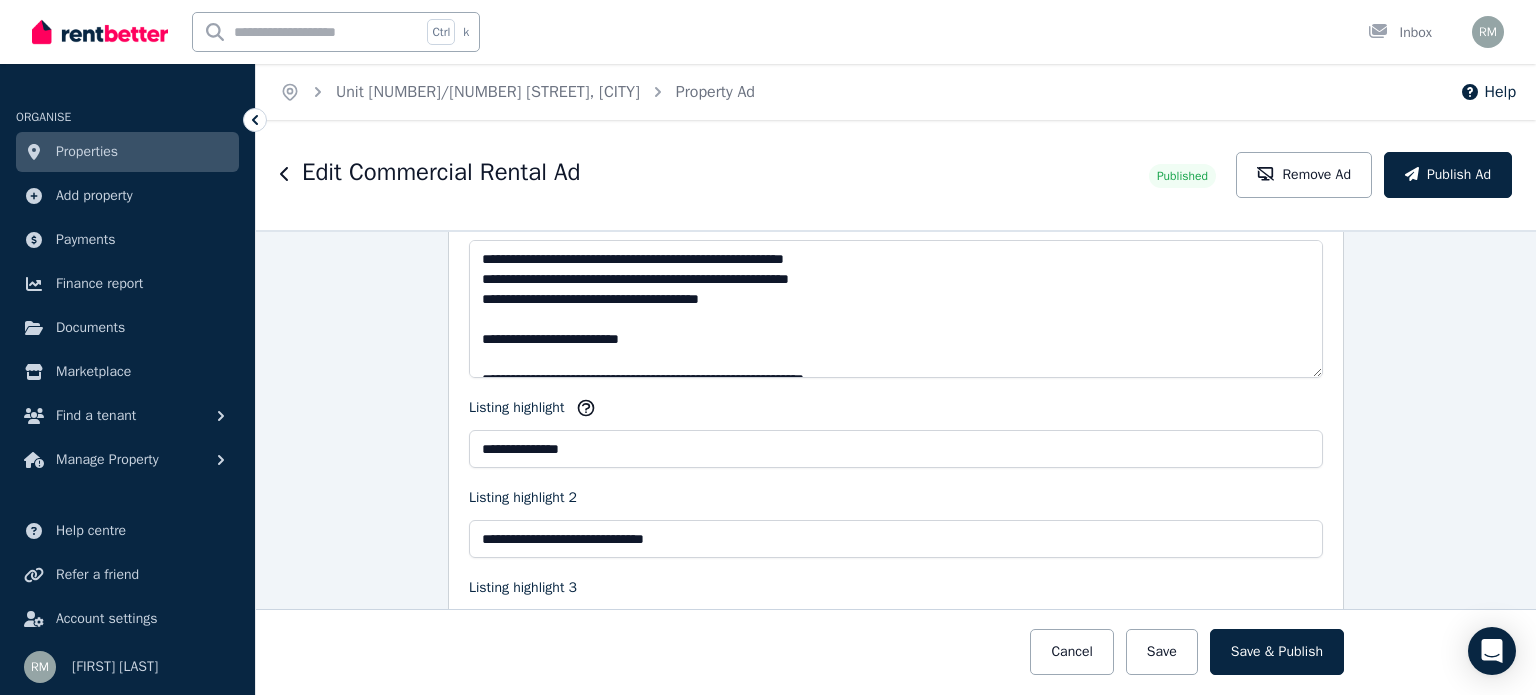 scroll, scrollTop: 2000, scrollLeft: 0, axis: vertical 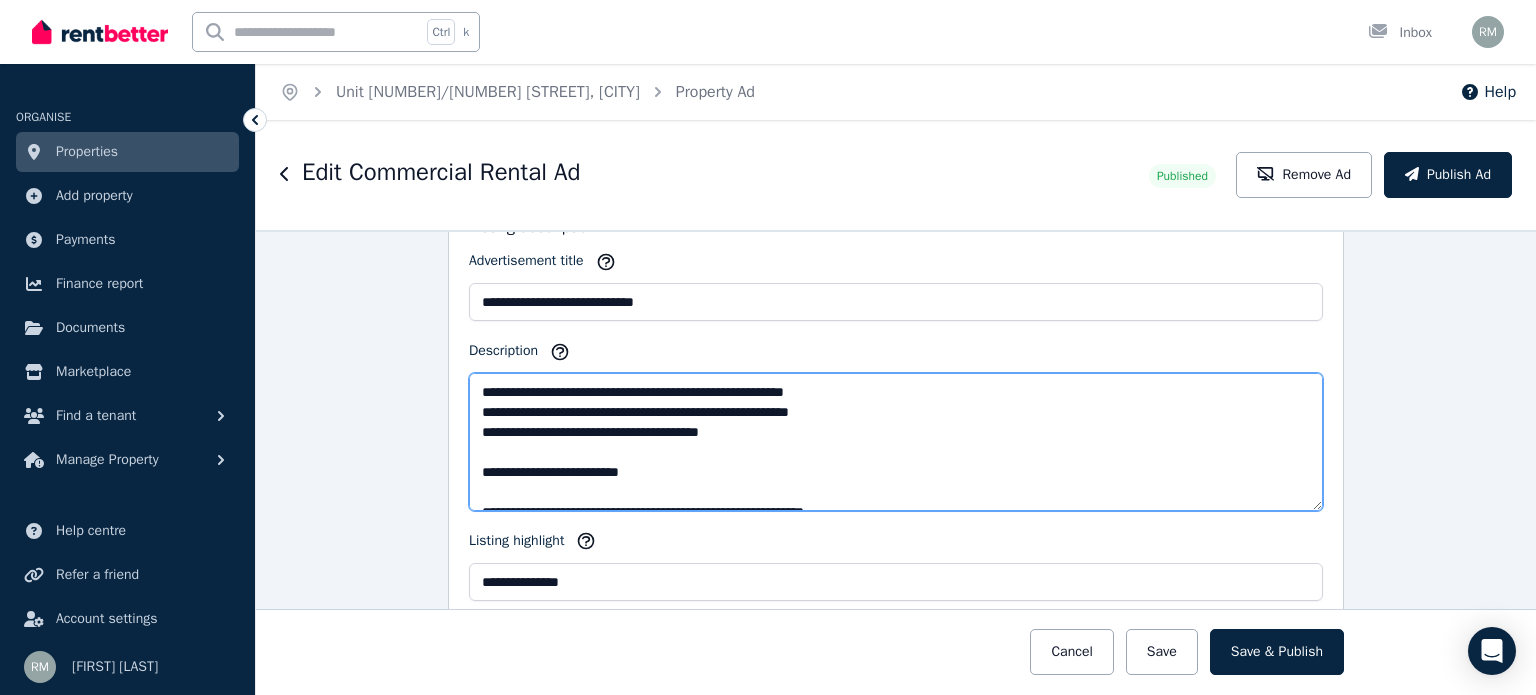 drag, startPoint x: 831, startPoint y: 399, endPoint x: 472, endPoint y: 366, distance: 360.51352 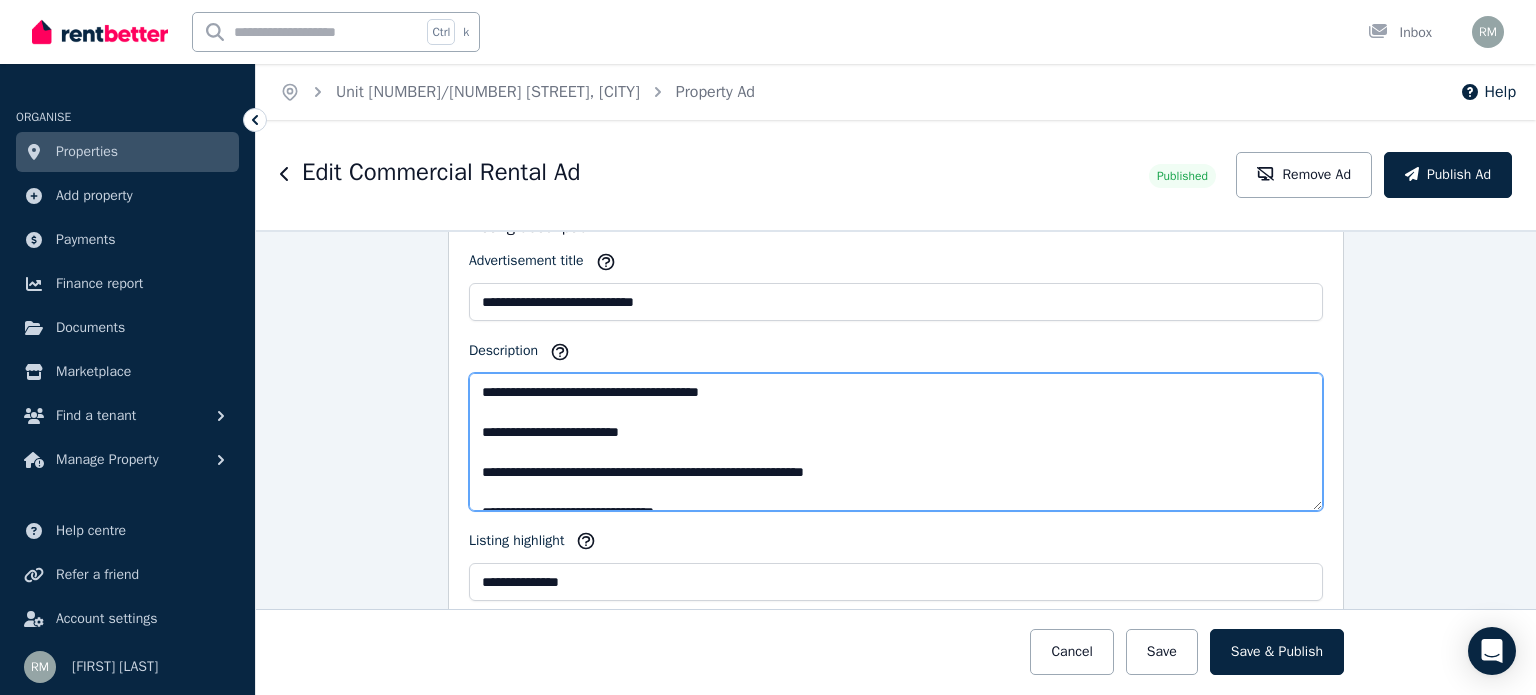 click on "**********" at bounding box center (896, 442) 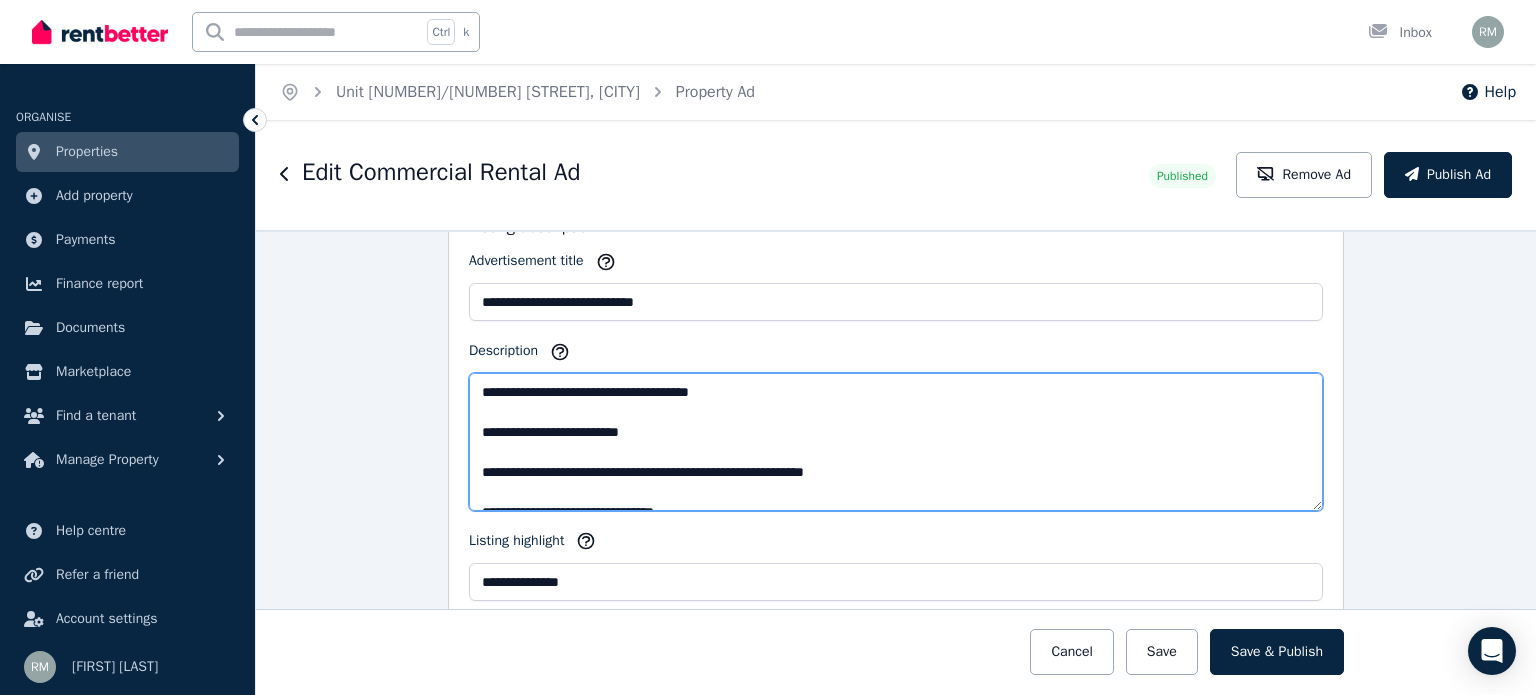 click on "**********" at bounding box center (896, 442) 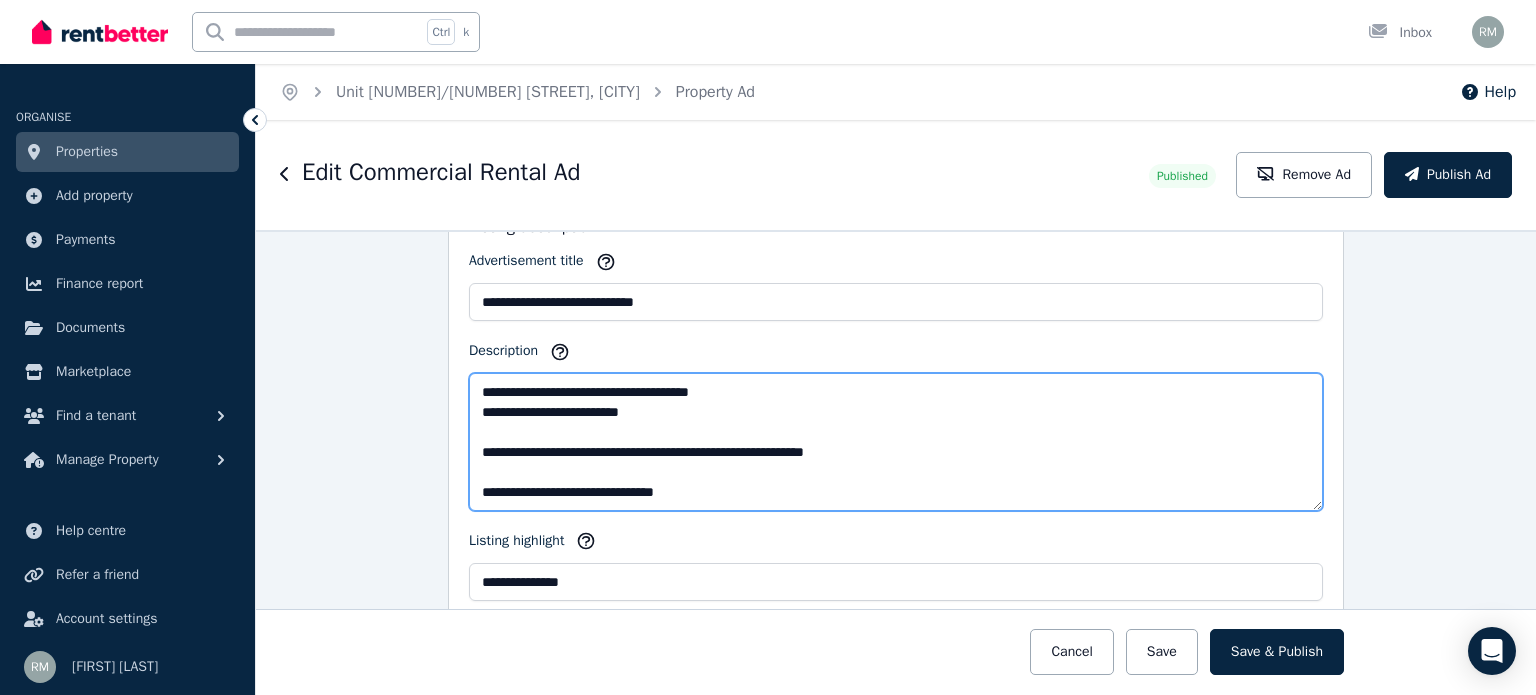 drag, startPoint x: 698, startPoint y: 478, endPoint x: 474, endPoint y: 448, distance: 226 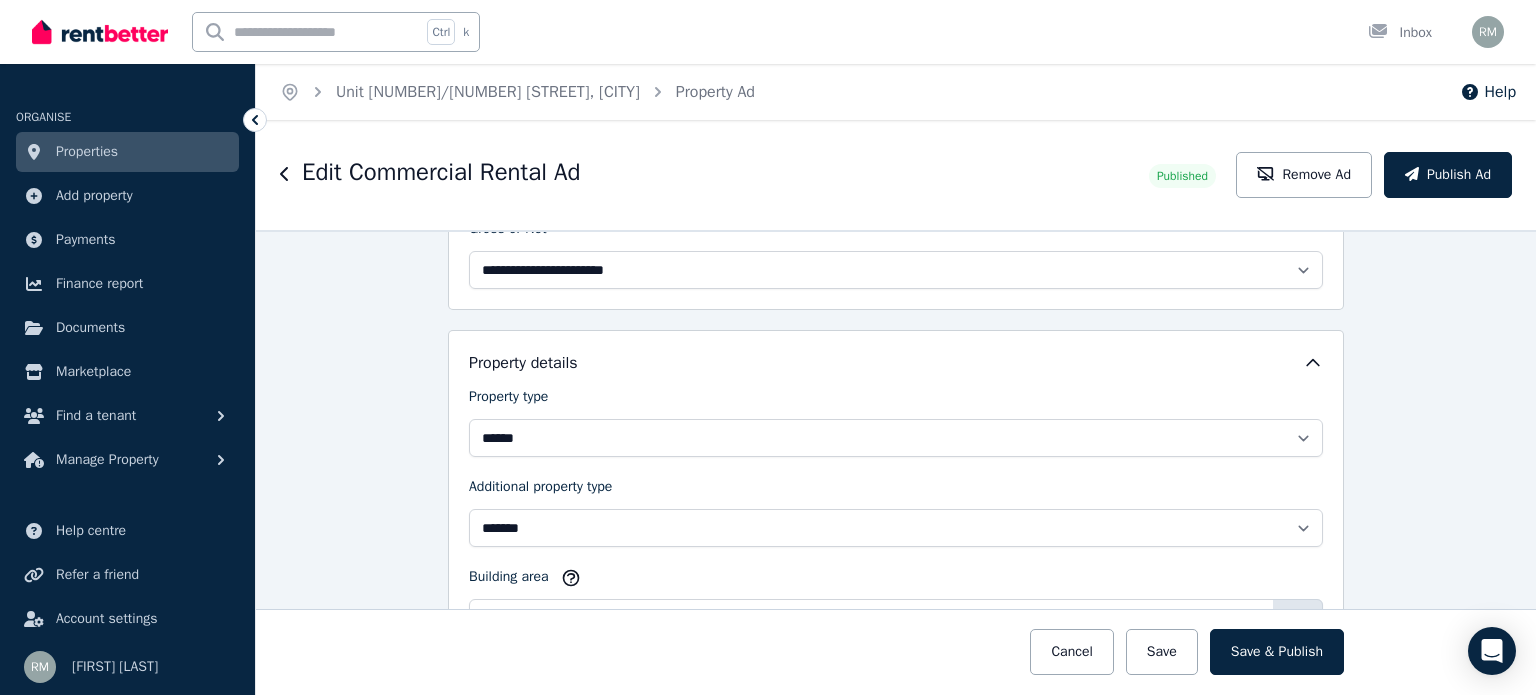 scroll, scrollTop: 666, scrollLeft: 0, axis: vertical 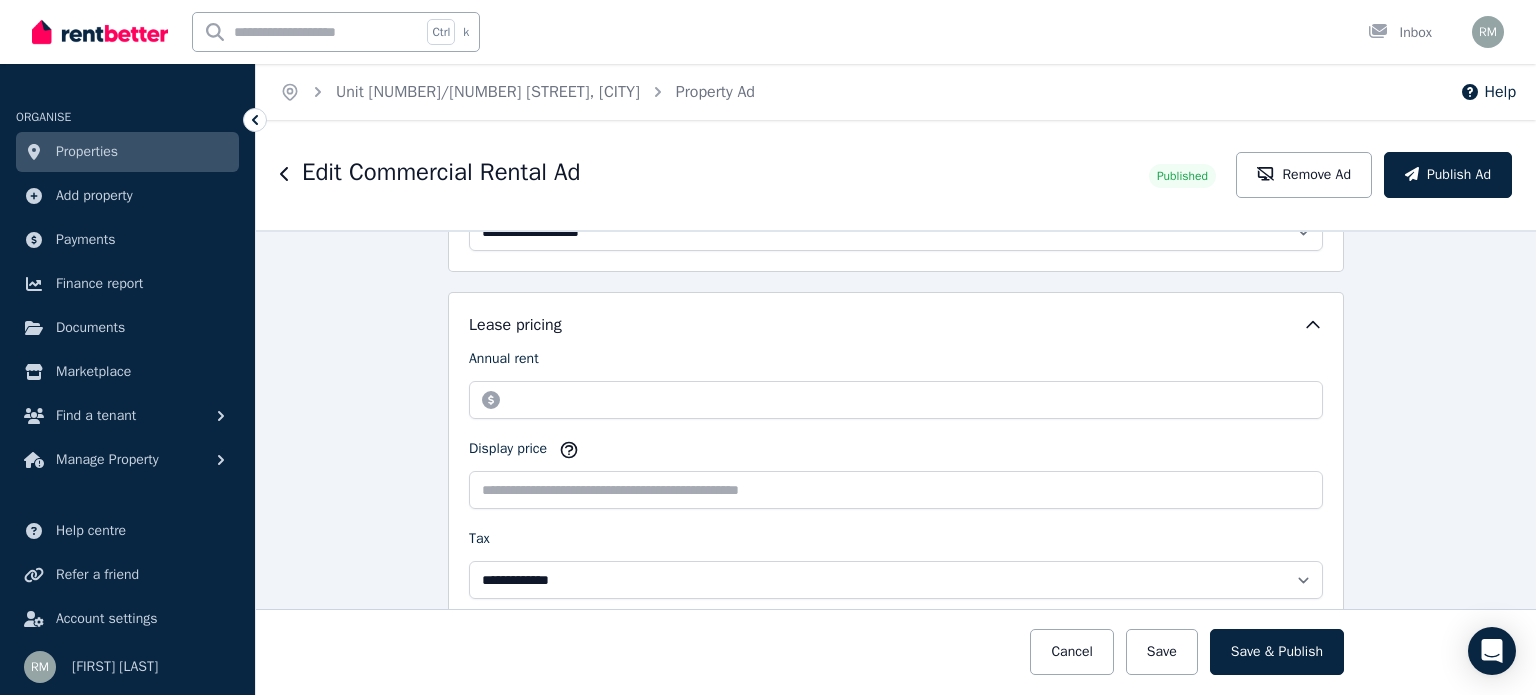 type on "**********" 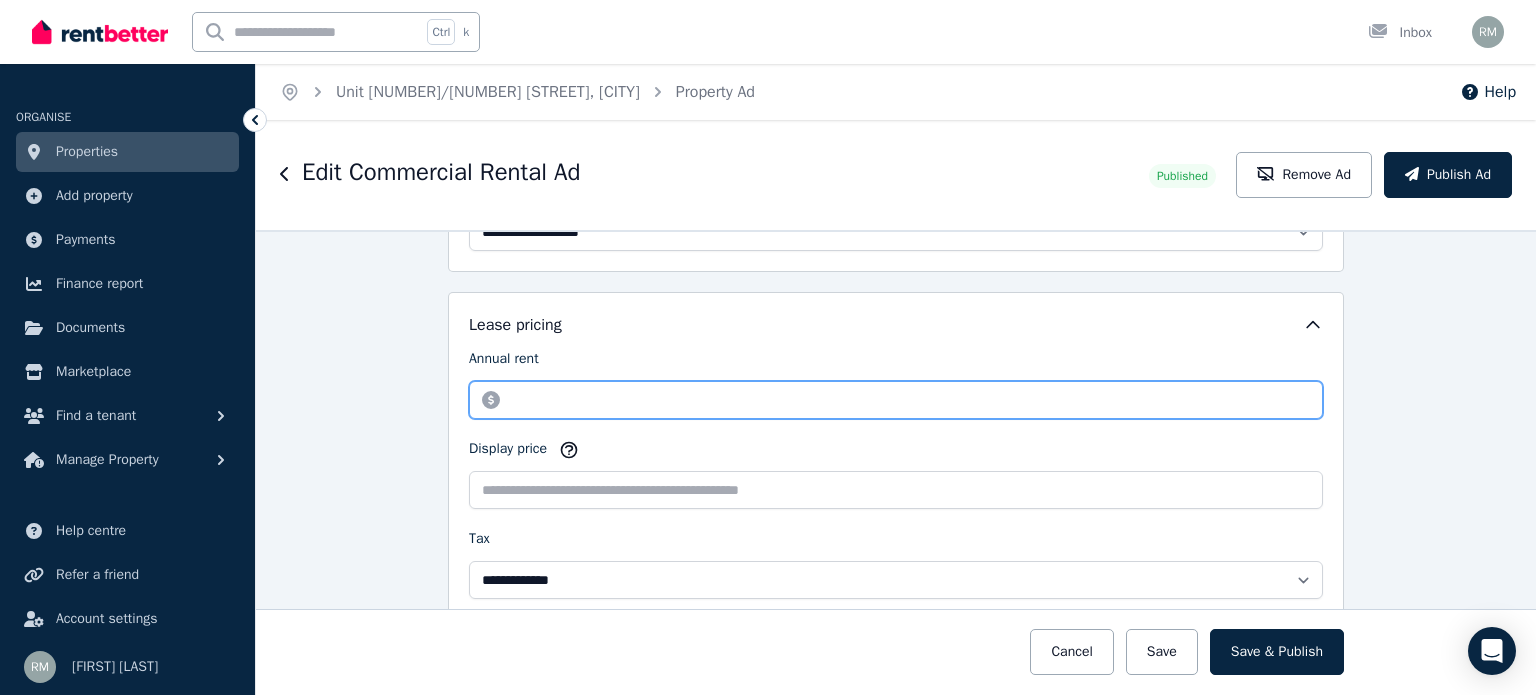 click on "********" at bounding box center (896, 400) 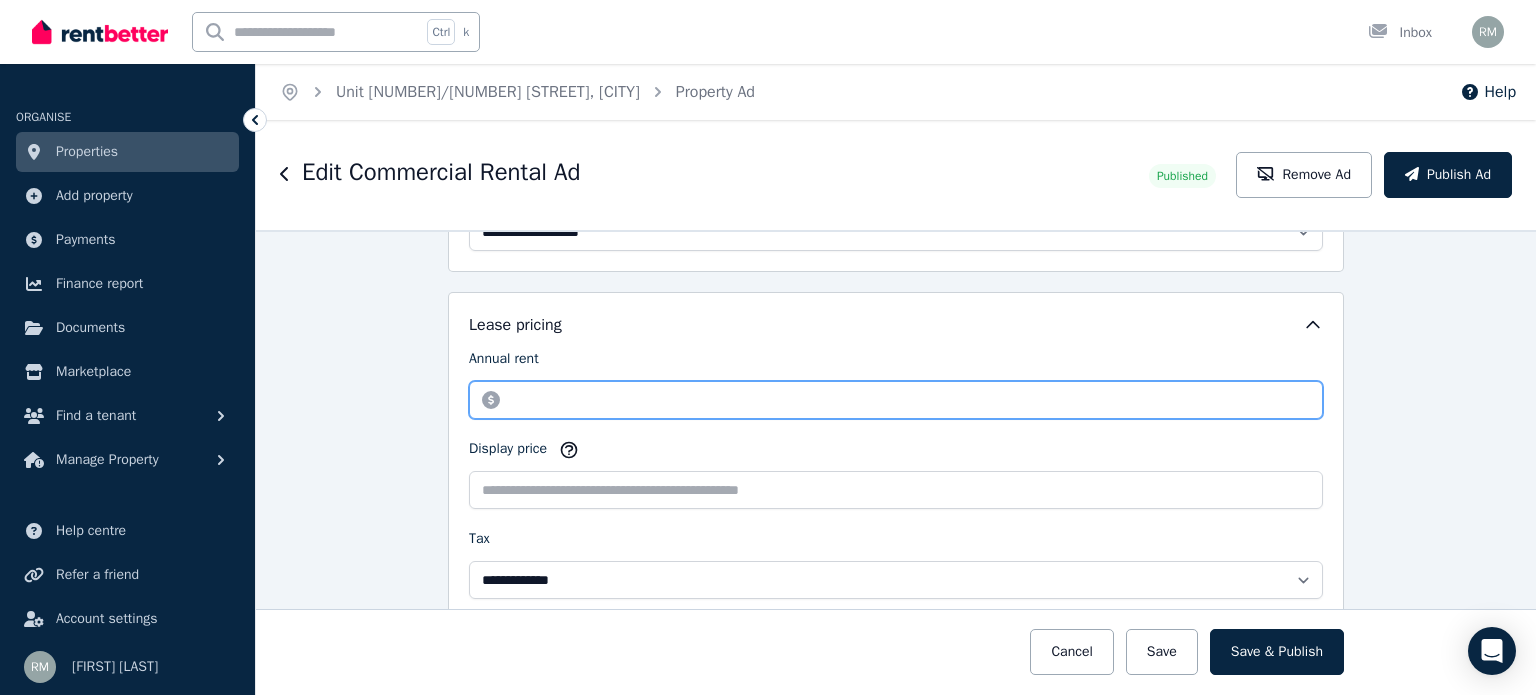 type on "********" 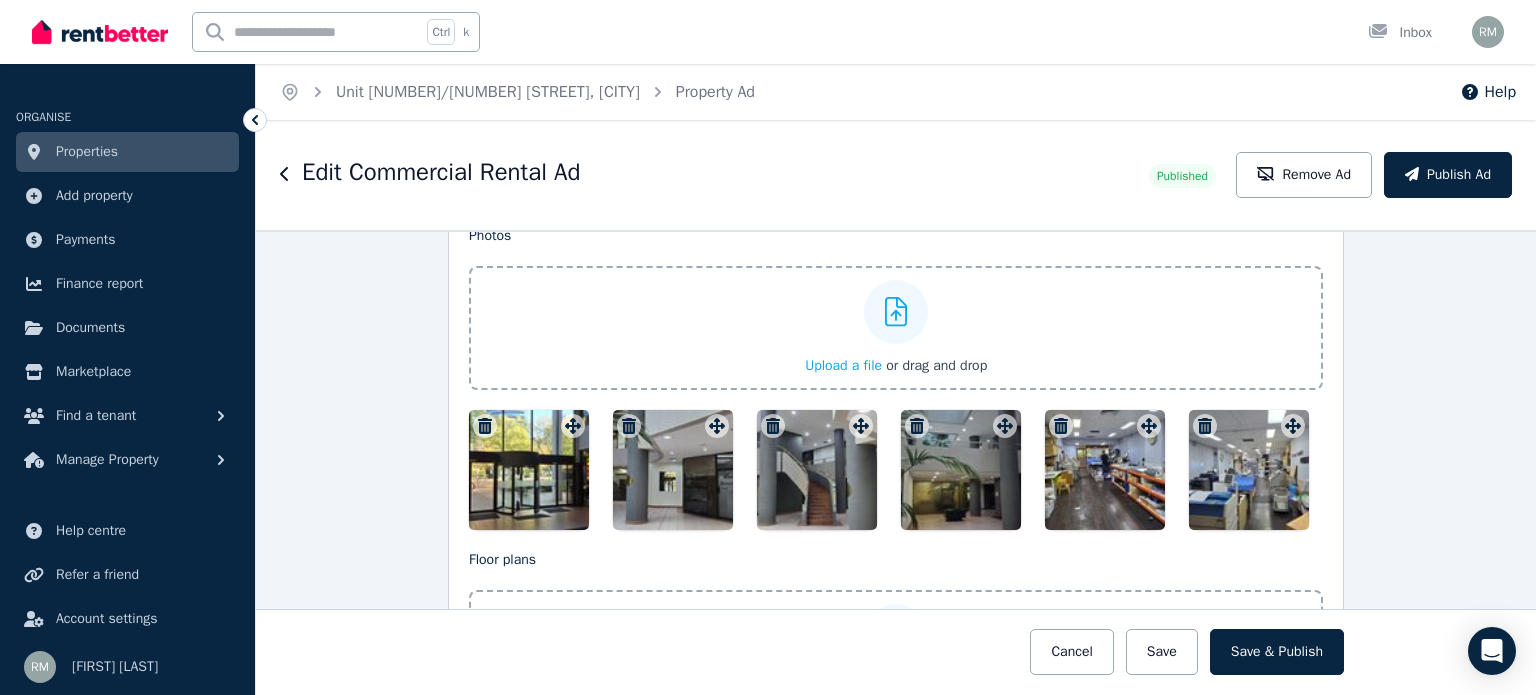 scroll, scrollTop: 2800, scrollLeft: 0, axis: vertical 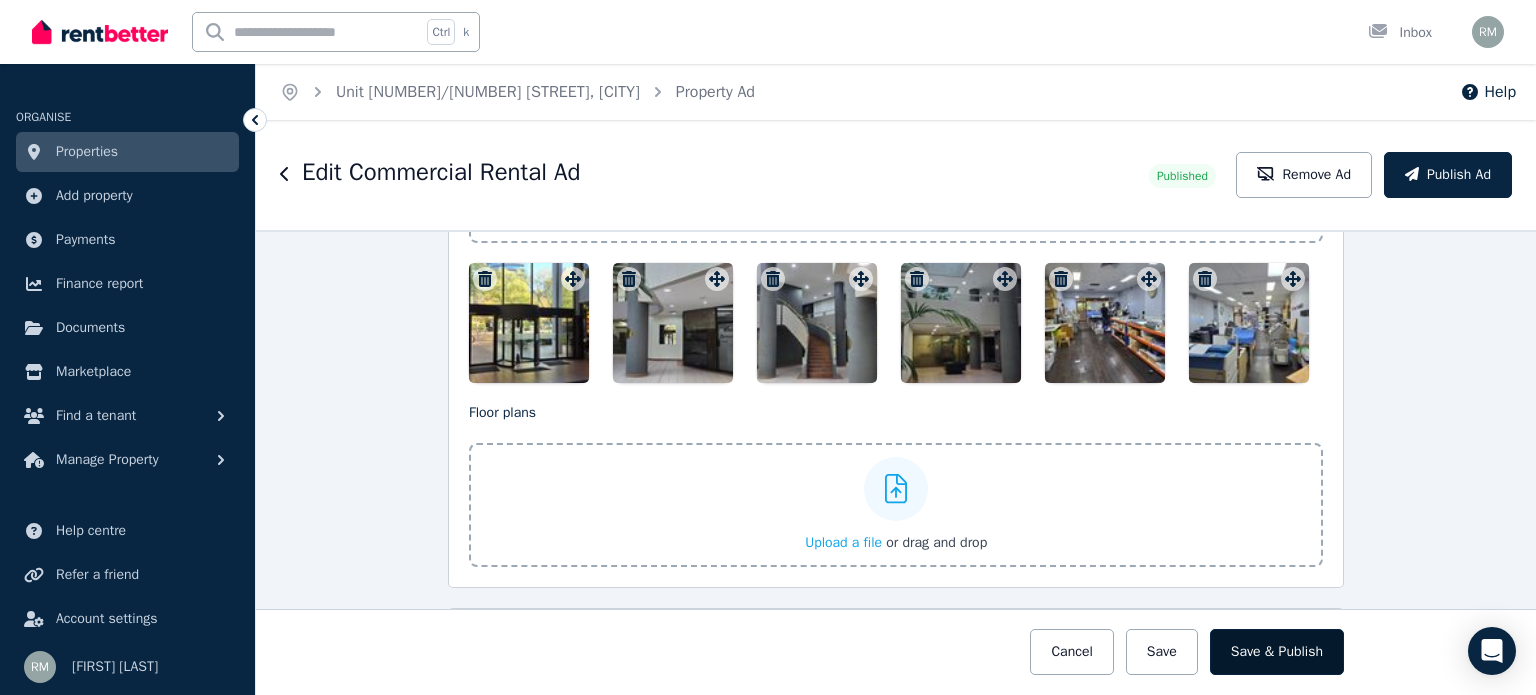 click on "Save & Publish" at bounding box center (1277, 652) 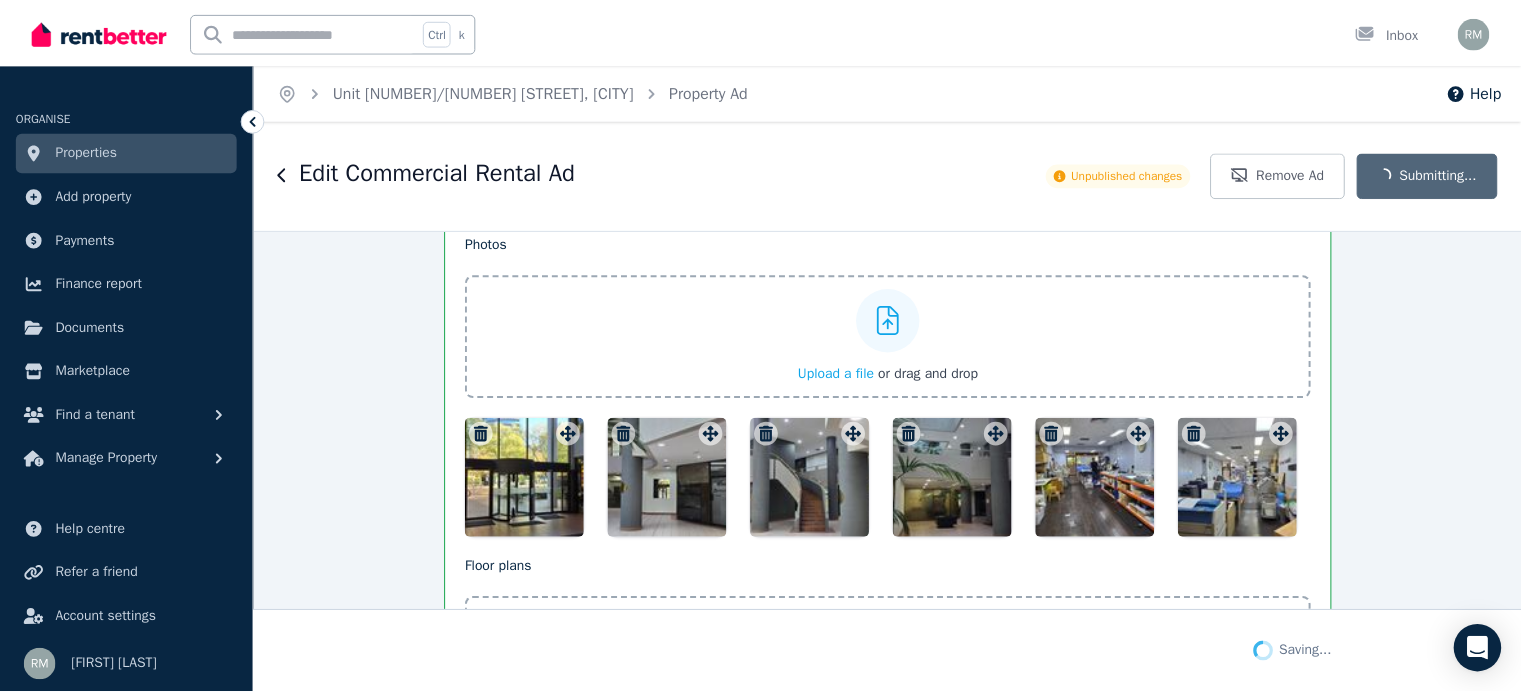scroll, scrollTop: 2956, scrollLeft: 0, axis: vertical 